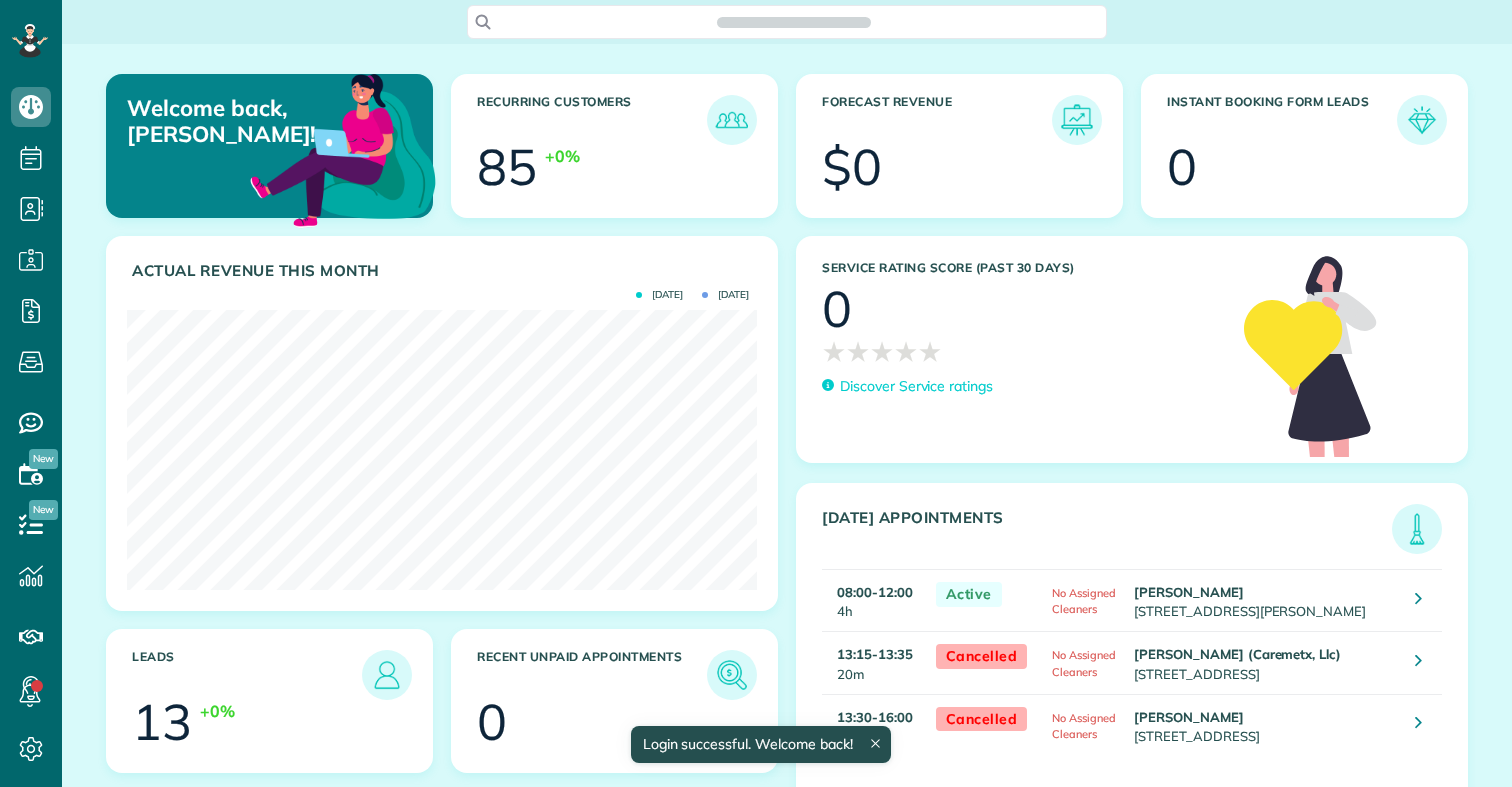 scroll, scrollTop: 0, scrollLeft: 0, axis: both 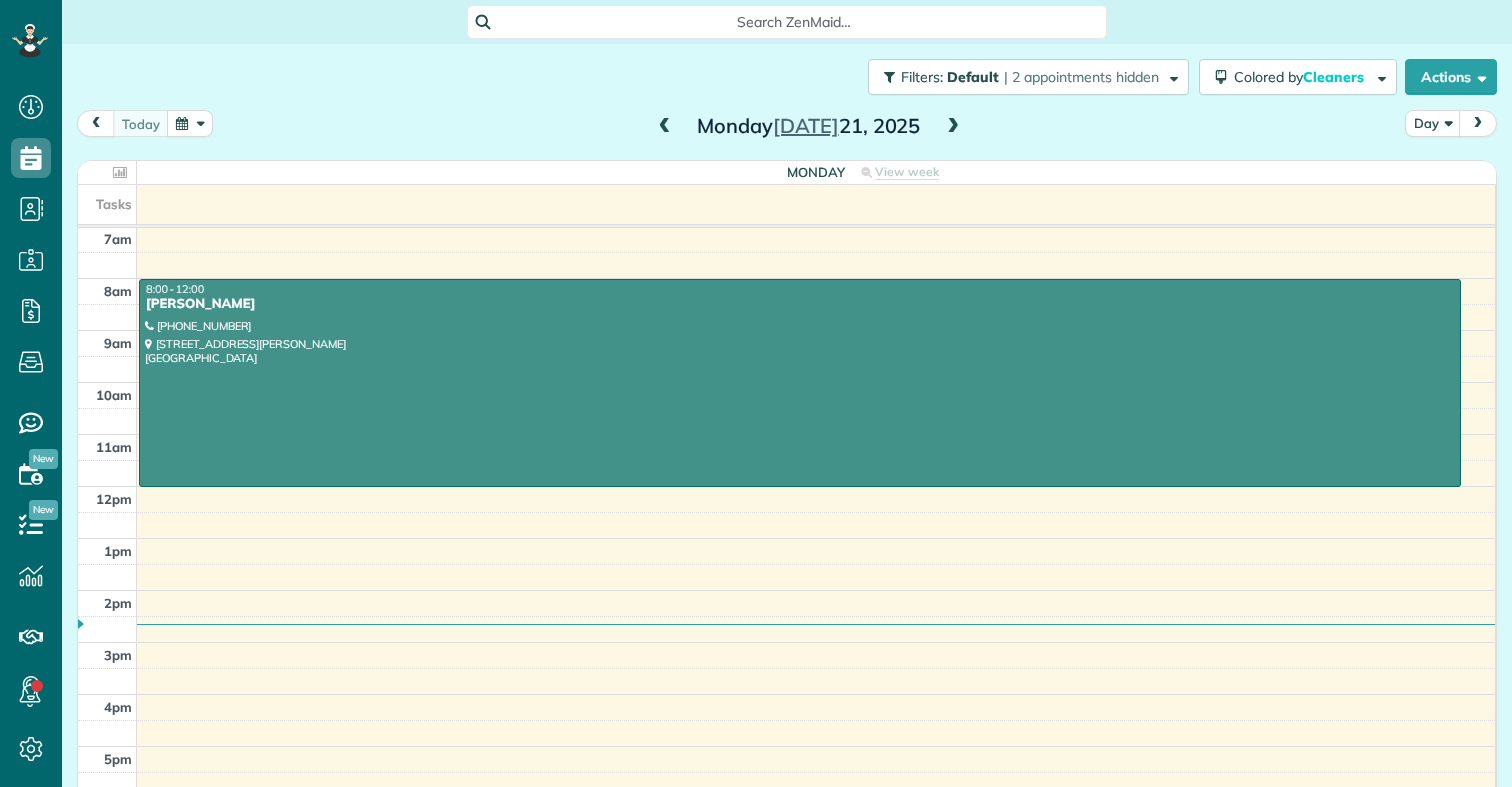 click at bounding box center (953, 127) 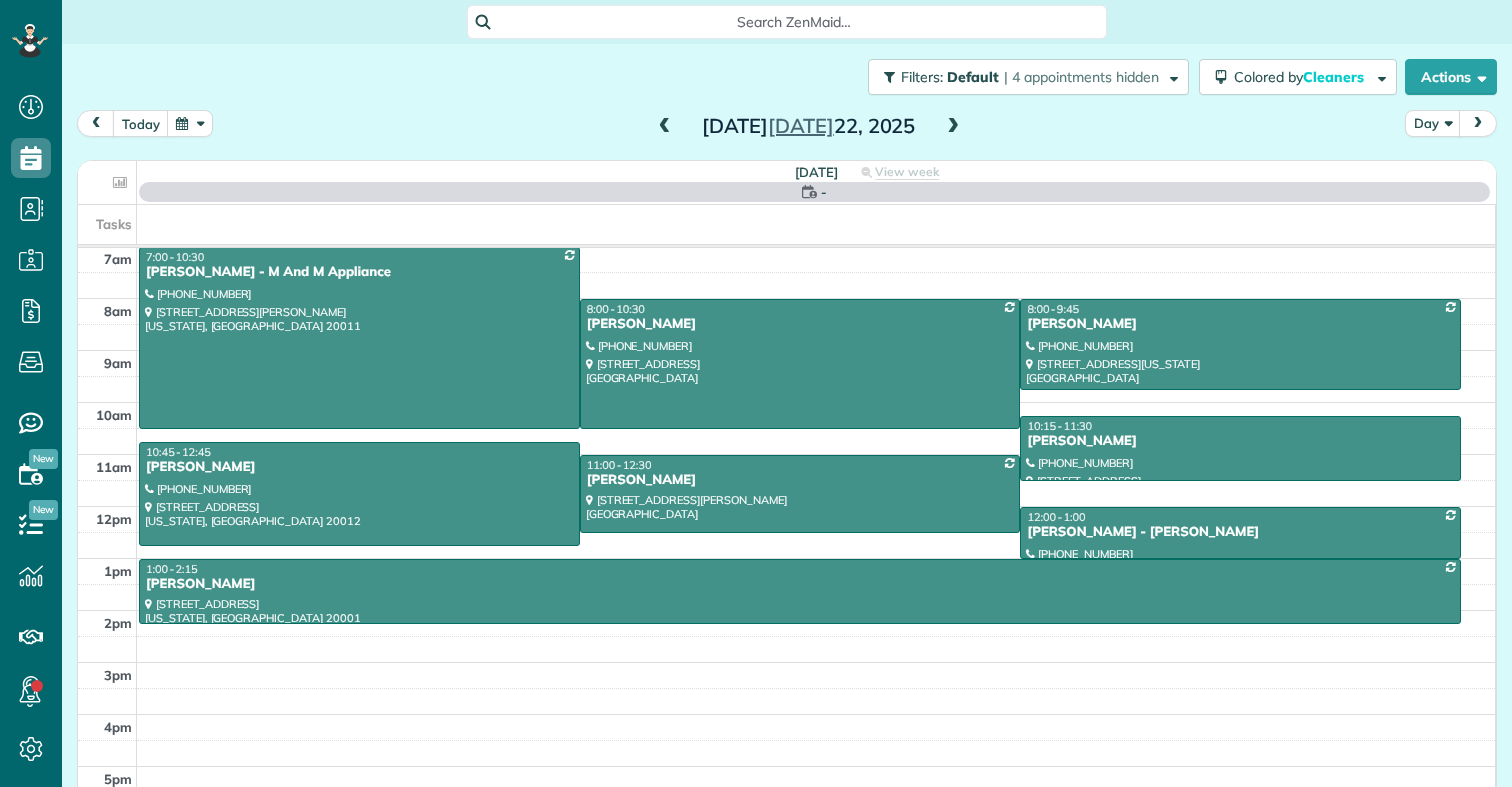 scroll, scrollTop: 365, scrollLeft: 0, axis: vertical 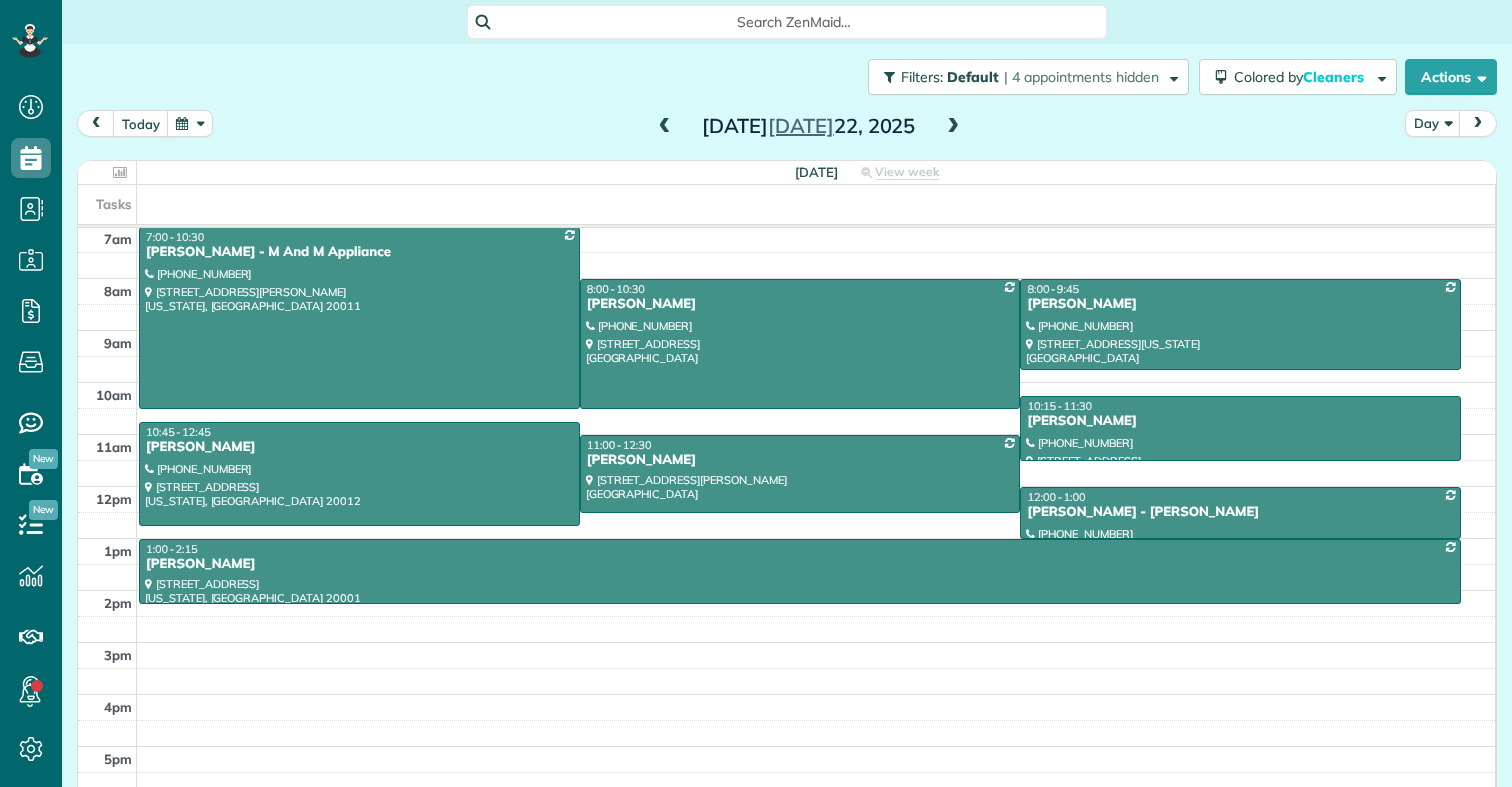 click on "12am 1am 2am 3am 4am 5am 6am 7am 8am 9am 10am 11am 12pm 1pm 2pm 3pm 4pm 5pm 7:00 - 10:30 [PERSON_NAME] - M And M Appliance [PHONE_NUMBER] [STREET_ADDRESS][PERSON_NAME][US_STATE] 8:00 - 10:30 [PERSON_NAME] [PHONE_NUMBER] [STREET_ADDRESS] 8:00 - 9:45 [PERSON_NAME] [PHONE_NUMBER] [STREET_ADDRESS][US_STATE] 10:15 - 11:30 [PERSON_NAME] [PHONE_NUMBER] [STREET_ADDRESS][US_STATE] 10:45 - 12:45 [PERSON_NAME] [PHONE_NUMBER] [STREET_ADDRESS][US_STATE] 11:00 - 12:30 [PERSON_NAME] [STREET_ADDRESS][PERSON_NAME] 12:00 - 1:00 [PERSON_NAME][GEOGRAPHIC_DATA][PERSON_NAME] [PHONE_NUMBER] [STREET_ADDRESS][US_STATE] 1:00 - 2:15 [PERSON_NAME] [STREET_ADDRESS][US_STATE]" at bounding box center [786, 330] 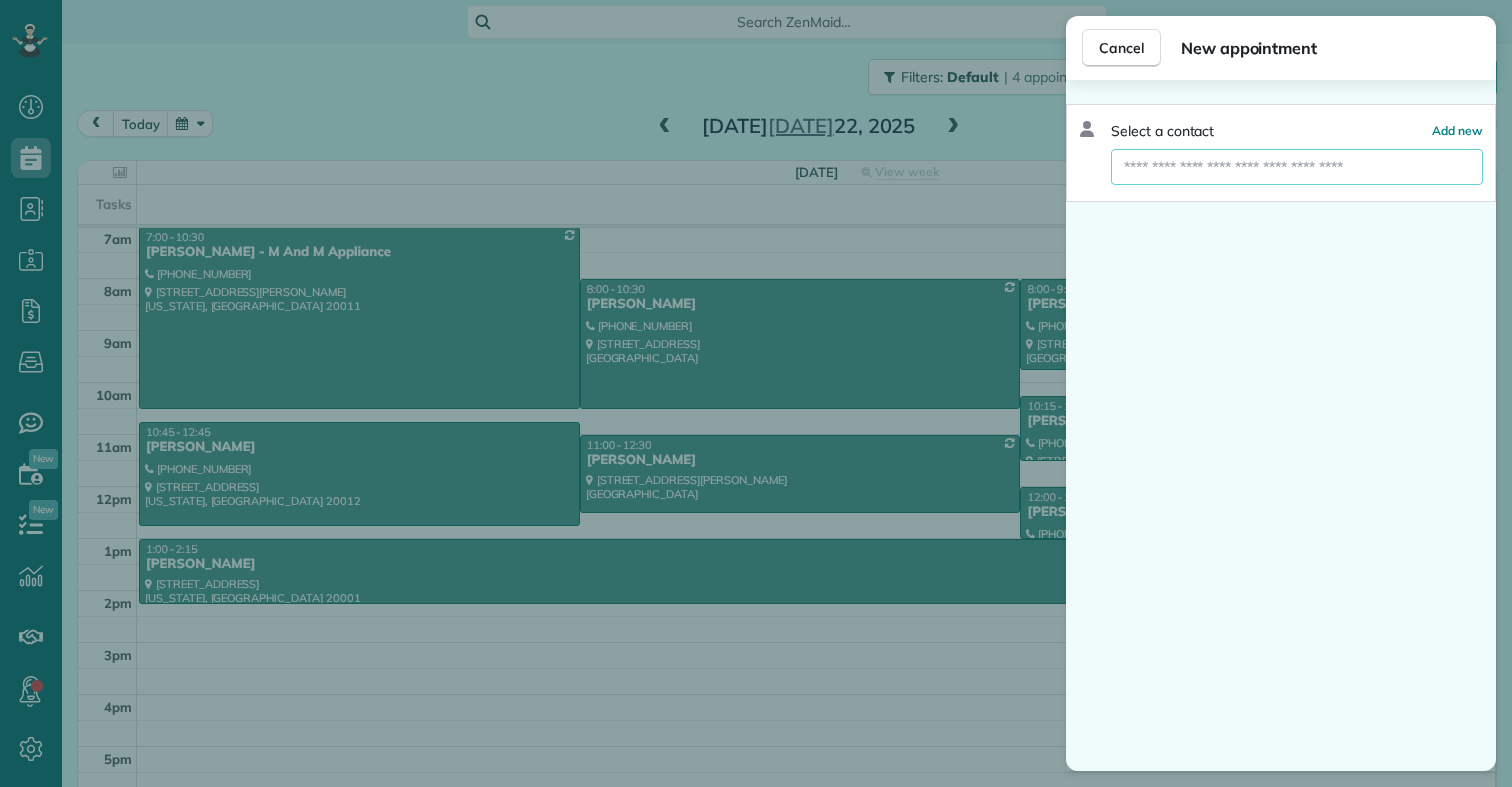 click at bounding box center [1297, 167] 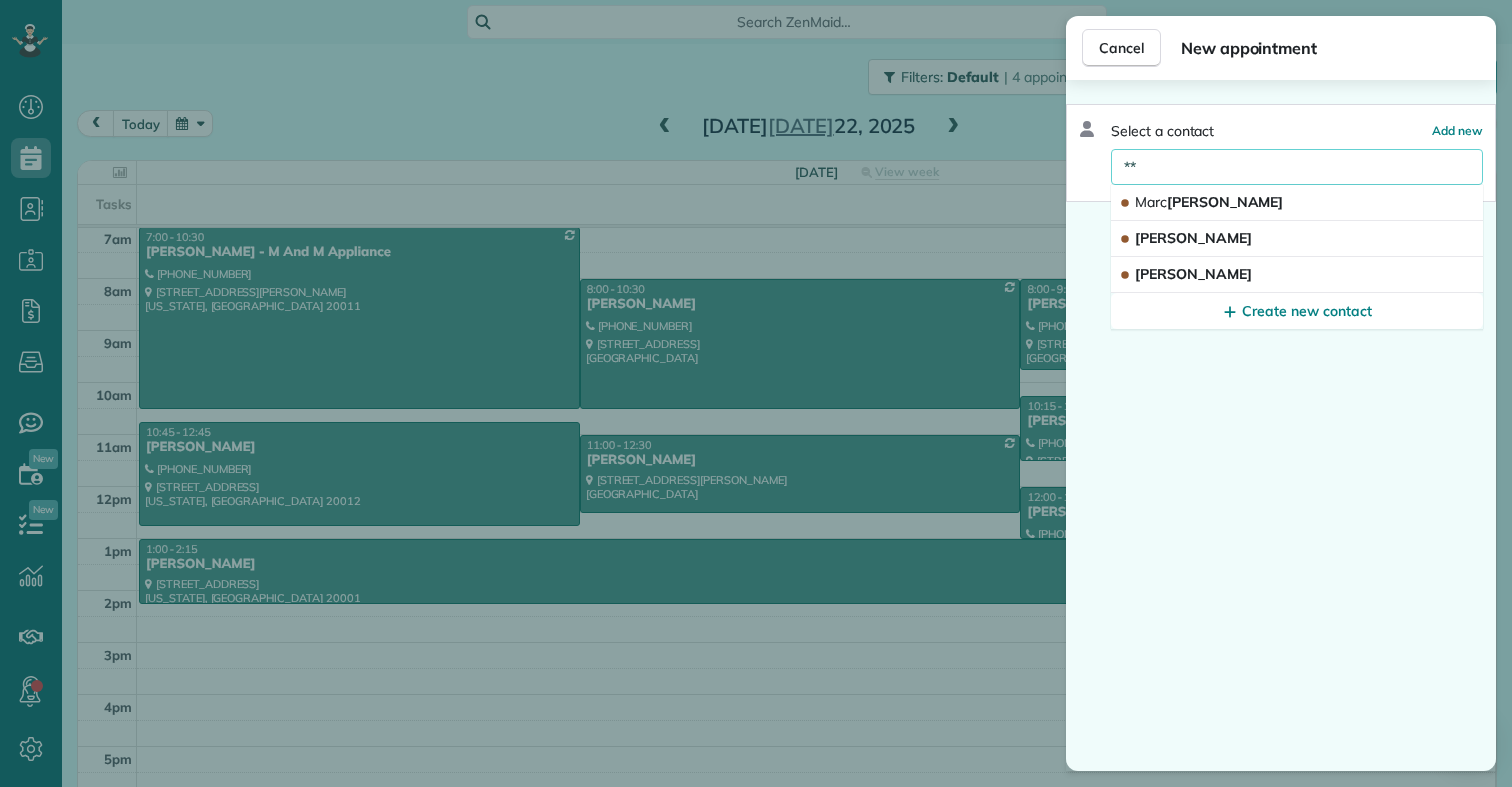 type on "*" 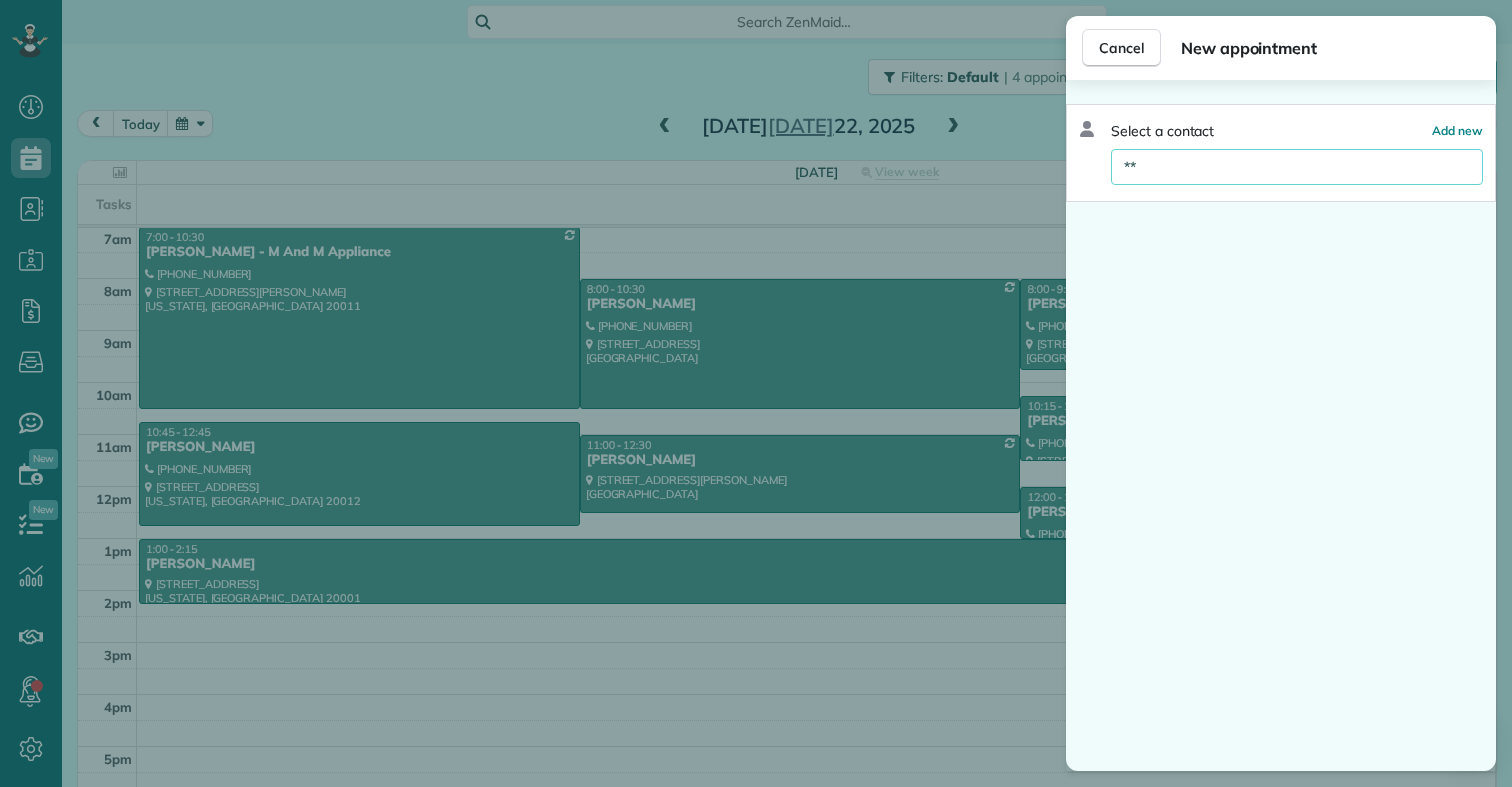 type on "*" 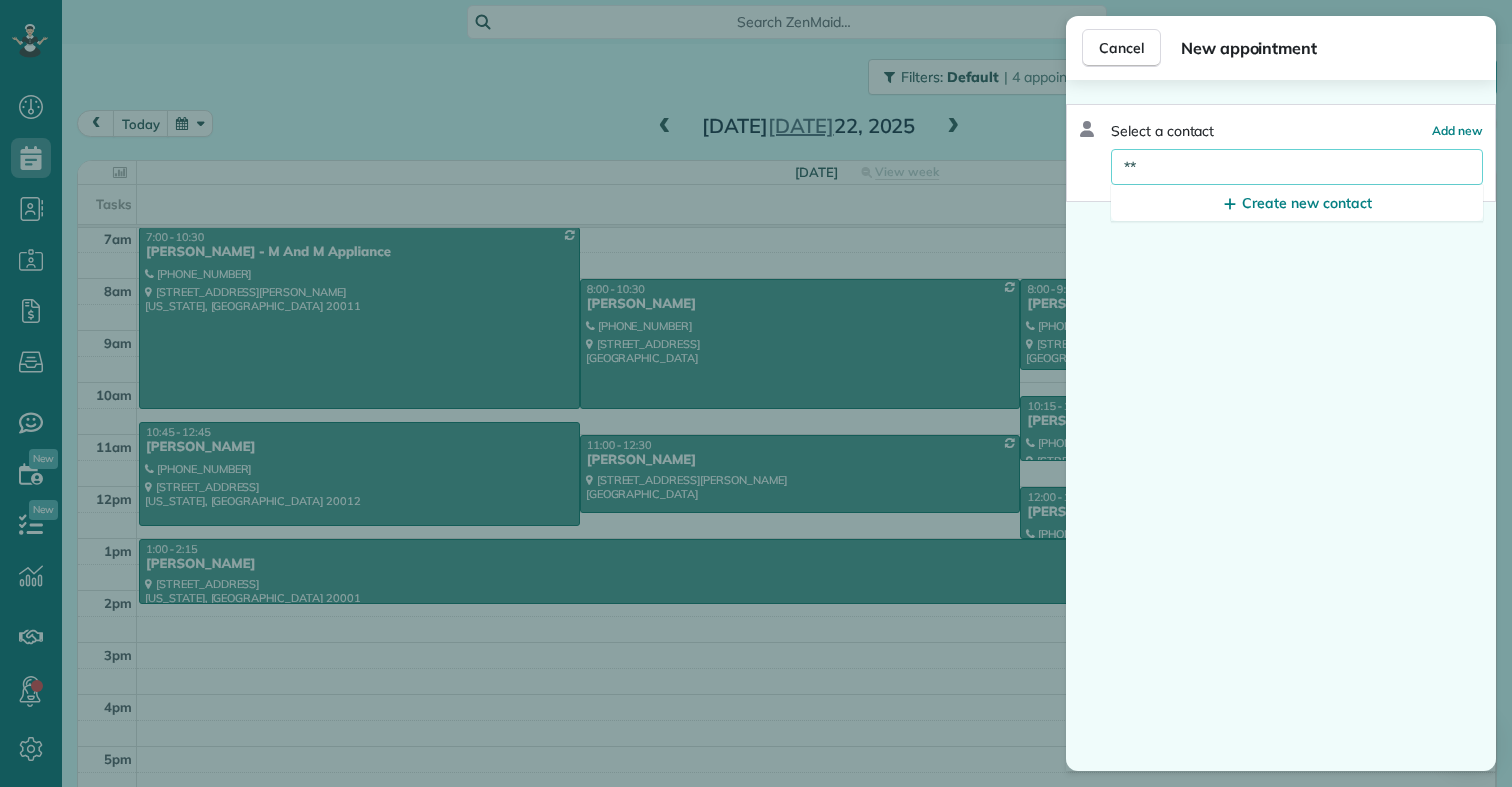 type on "*" 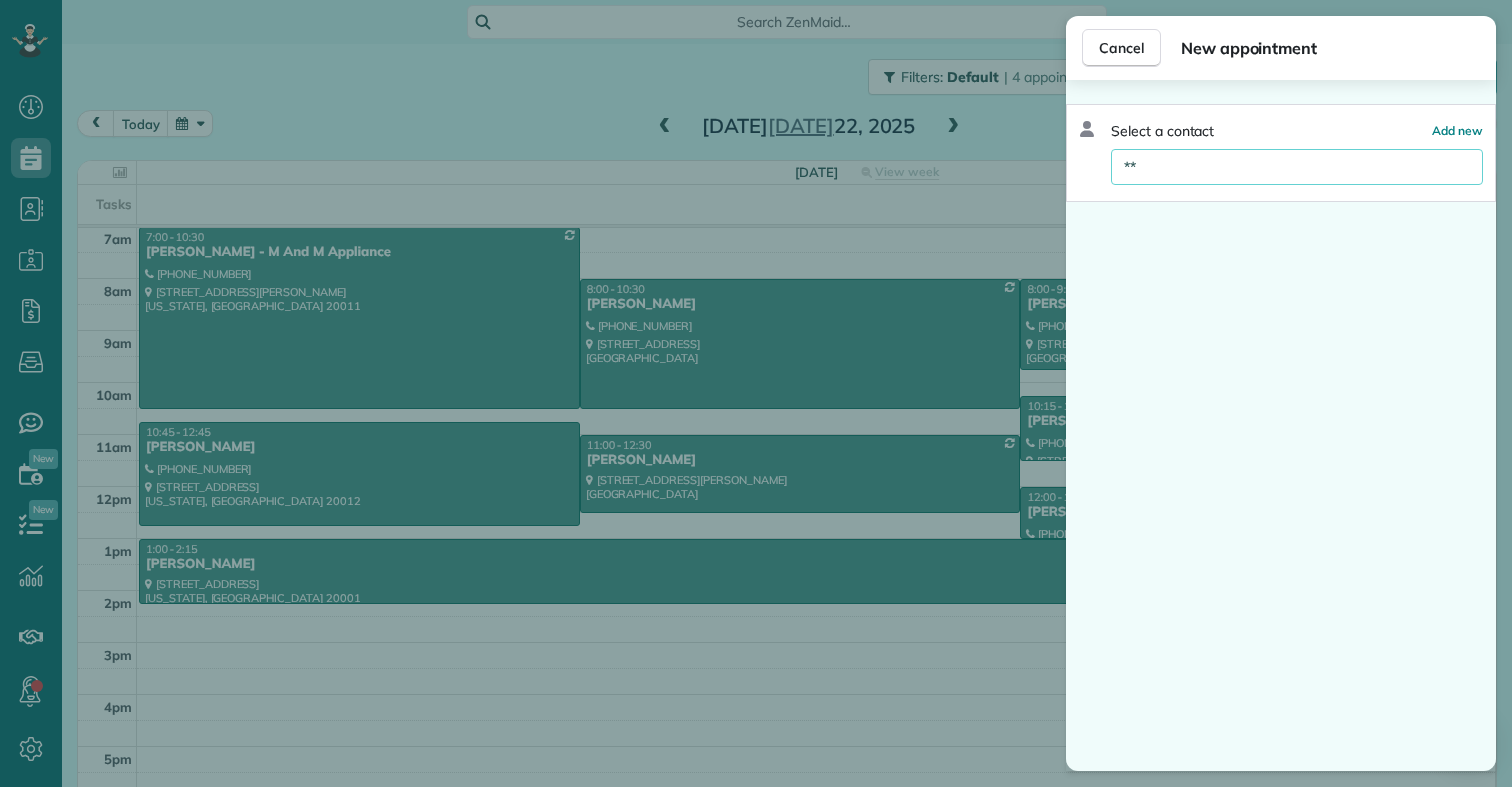 type on "*" 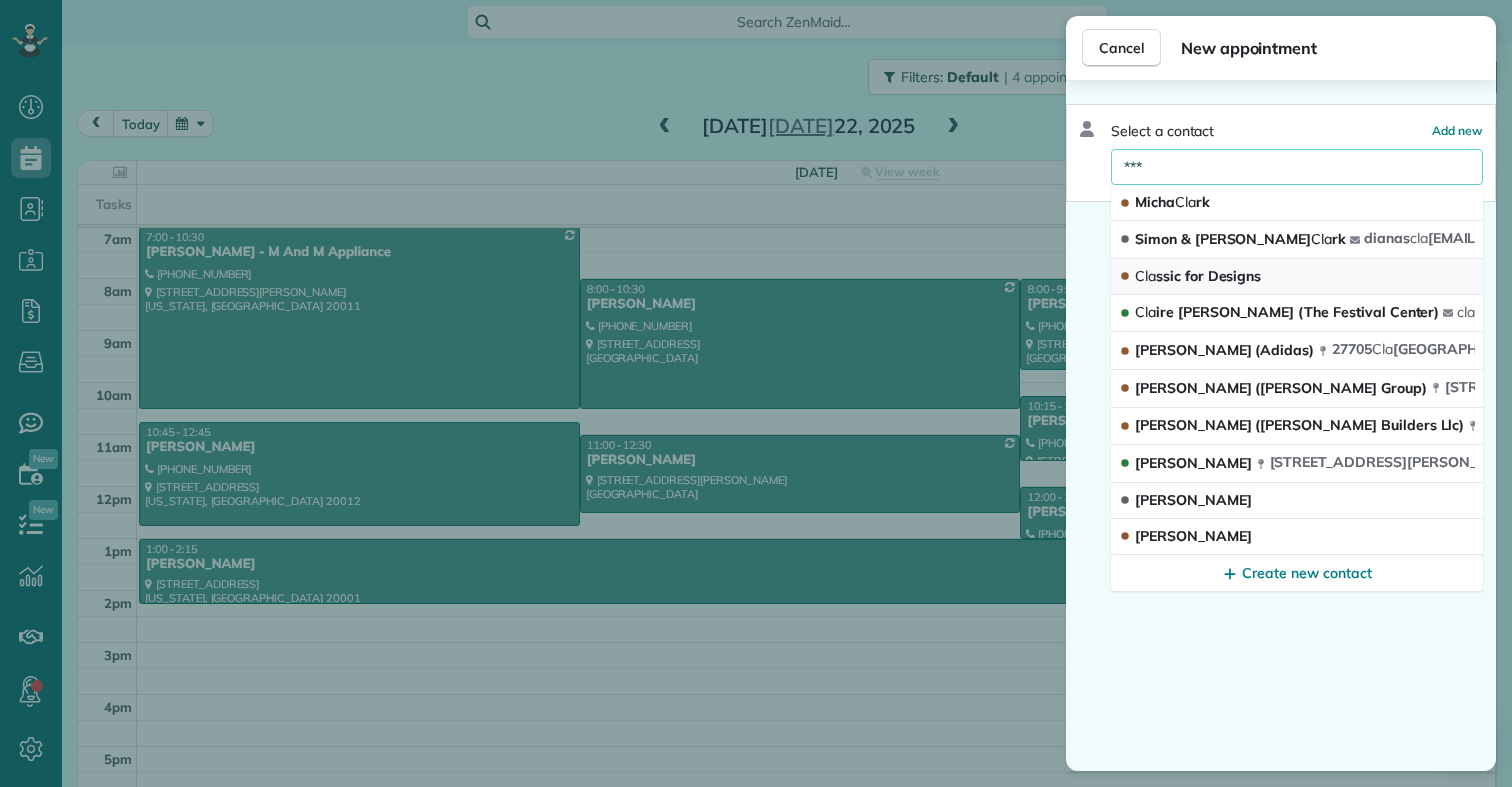 type on "***" 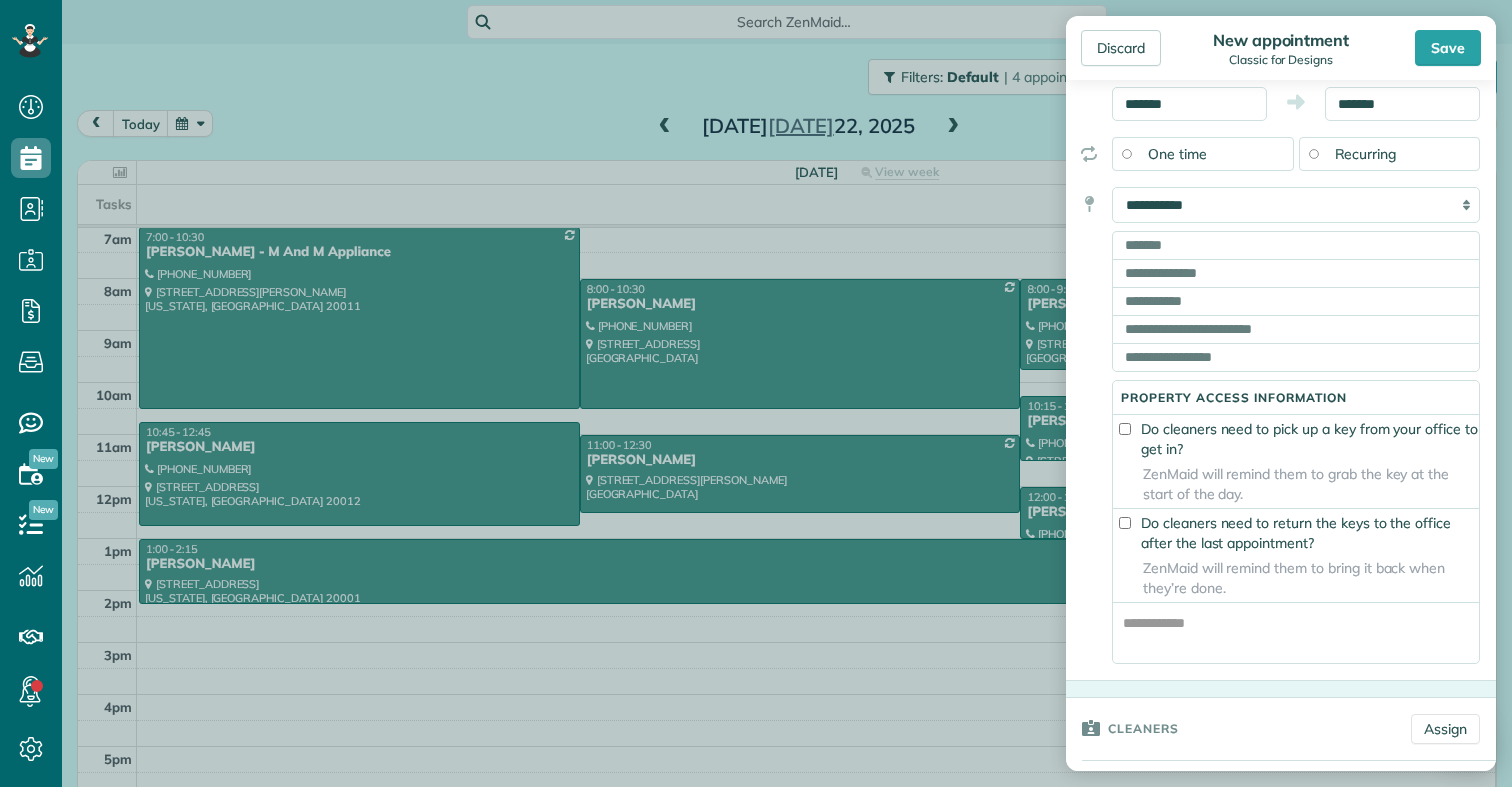 scroll, scrollTop: 222, scrollLeft: 0, axis: vertical 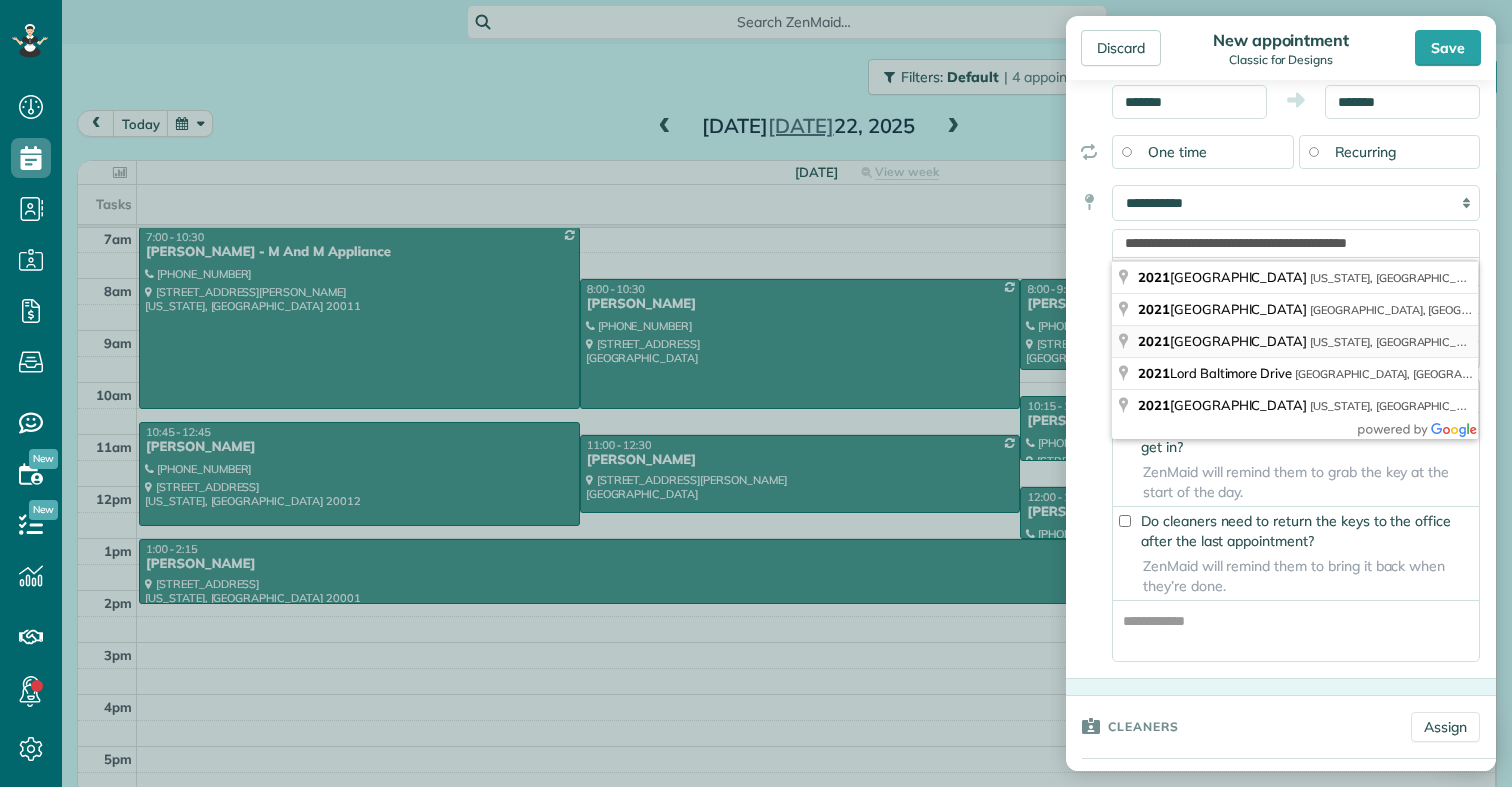 type on "**********" 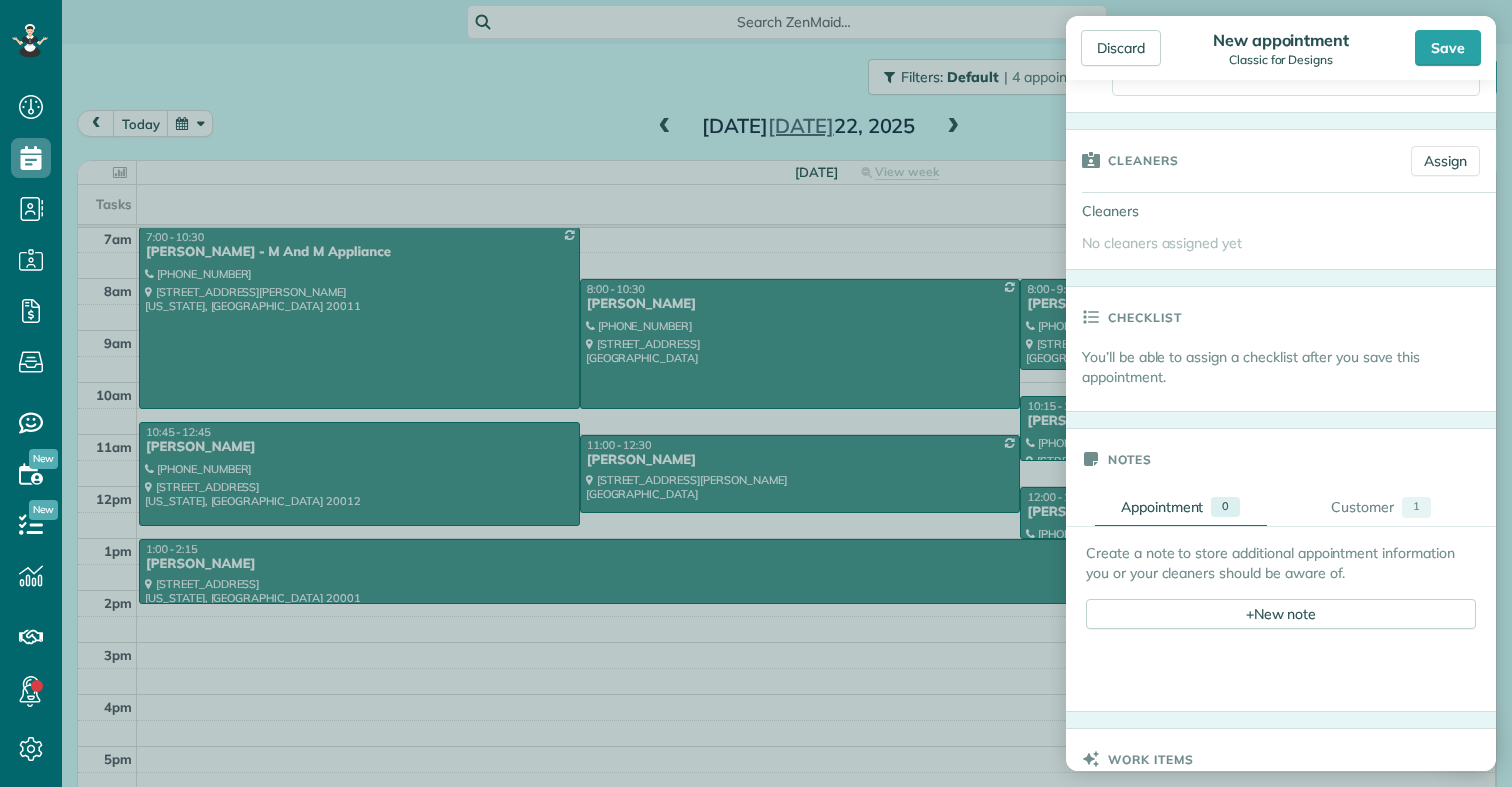 scroll, scrollTop: 827, scrollLeft: 0, axis: vertical 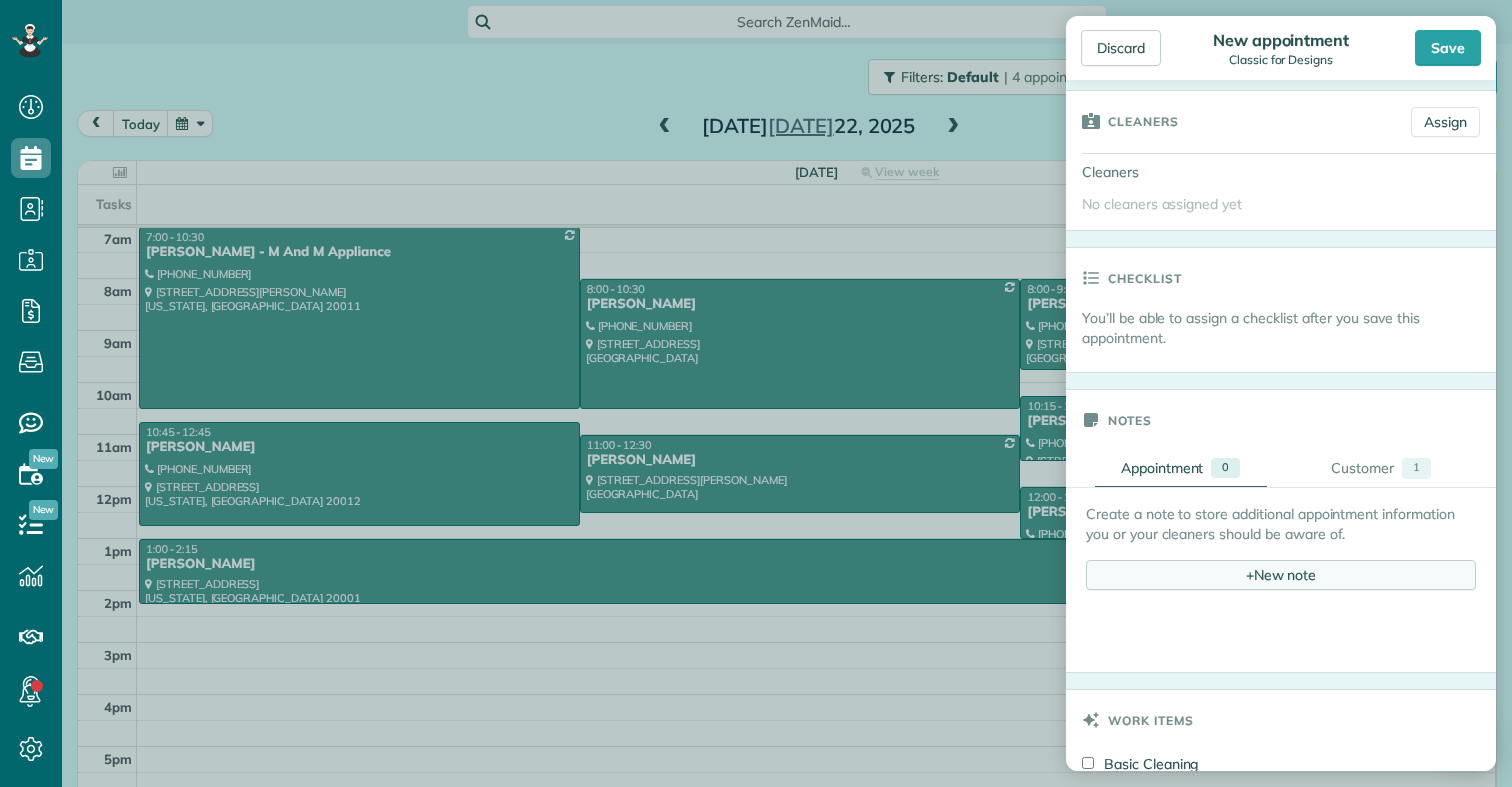 click on "+ New note" at bounding box center (1281, 575) 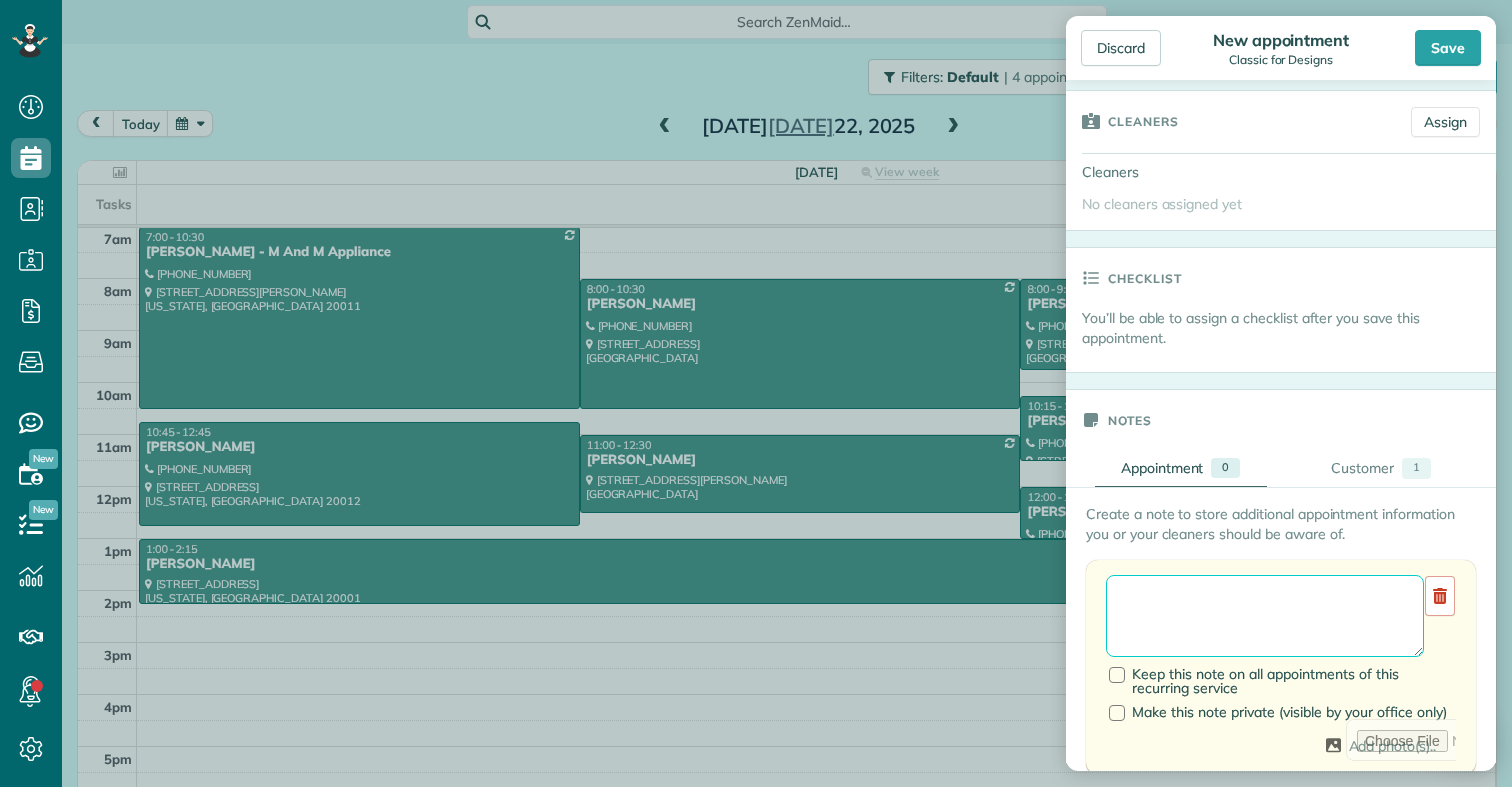 click at bounding box center (1265, 616) 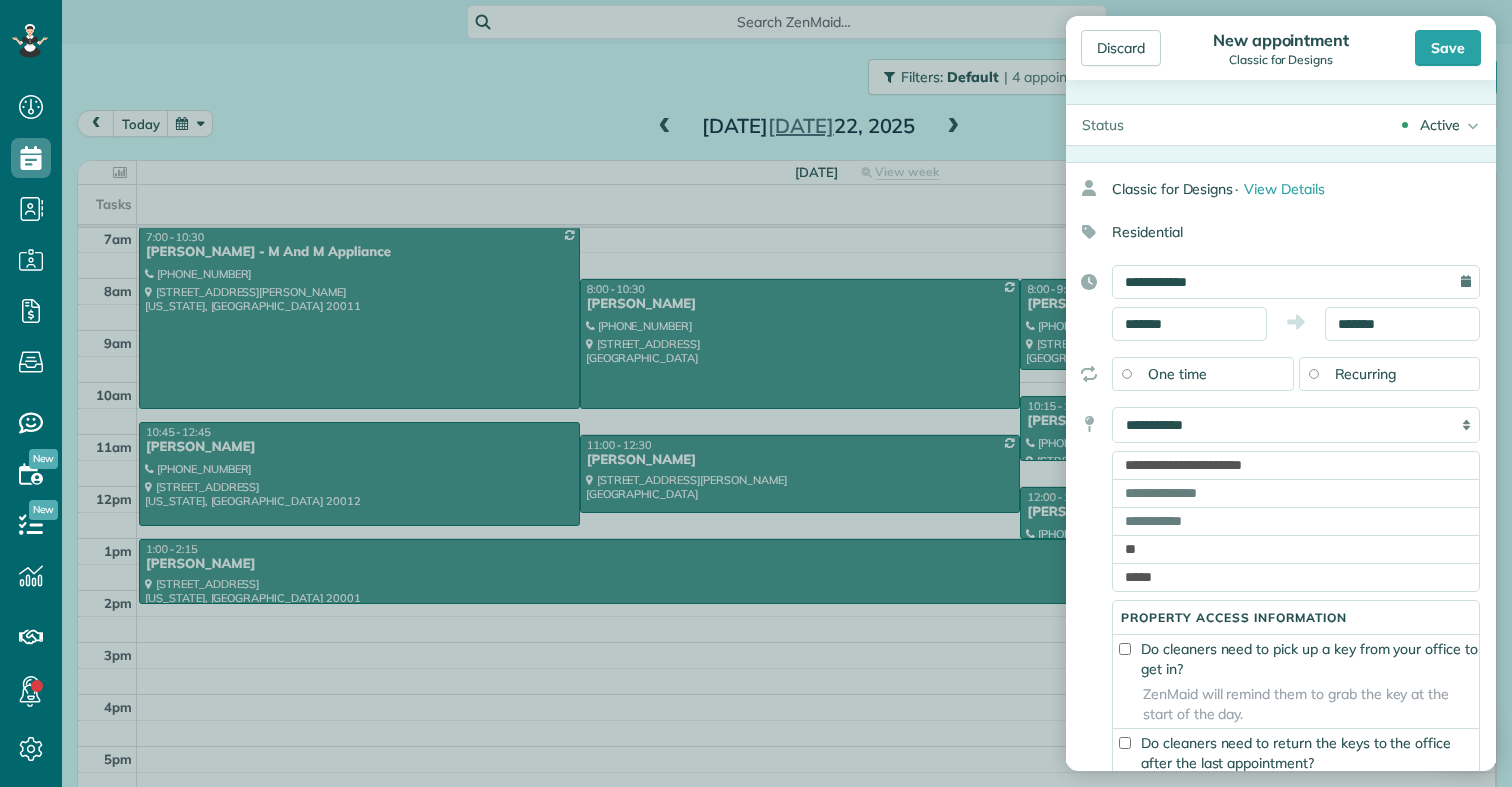 scroll, scrollTop: 0, scrollLeft: 0, axis: both 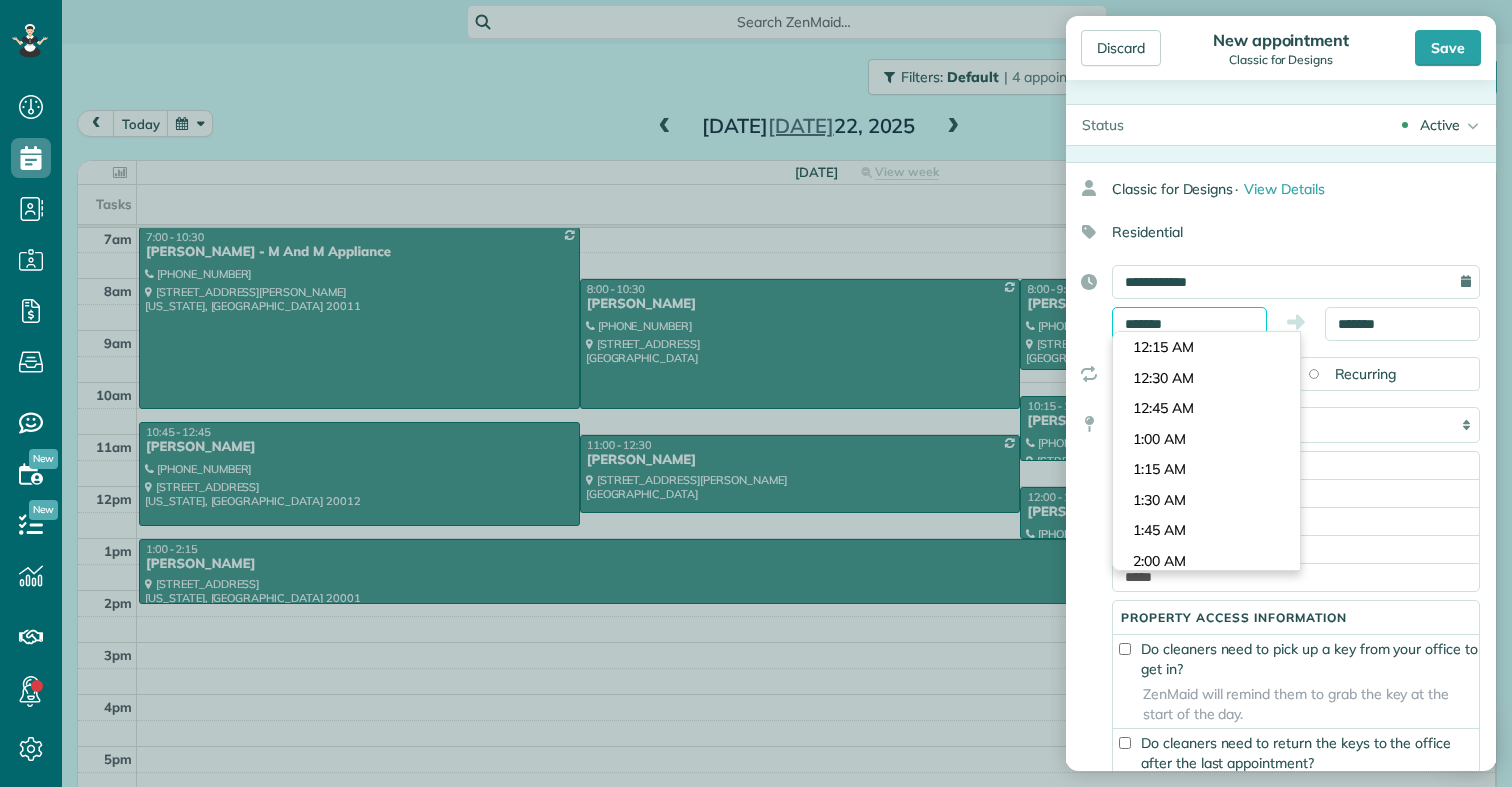 click on "*******" at bounding box center [1189, 324] 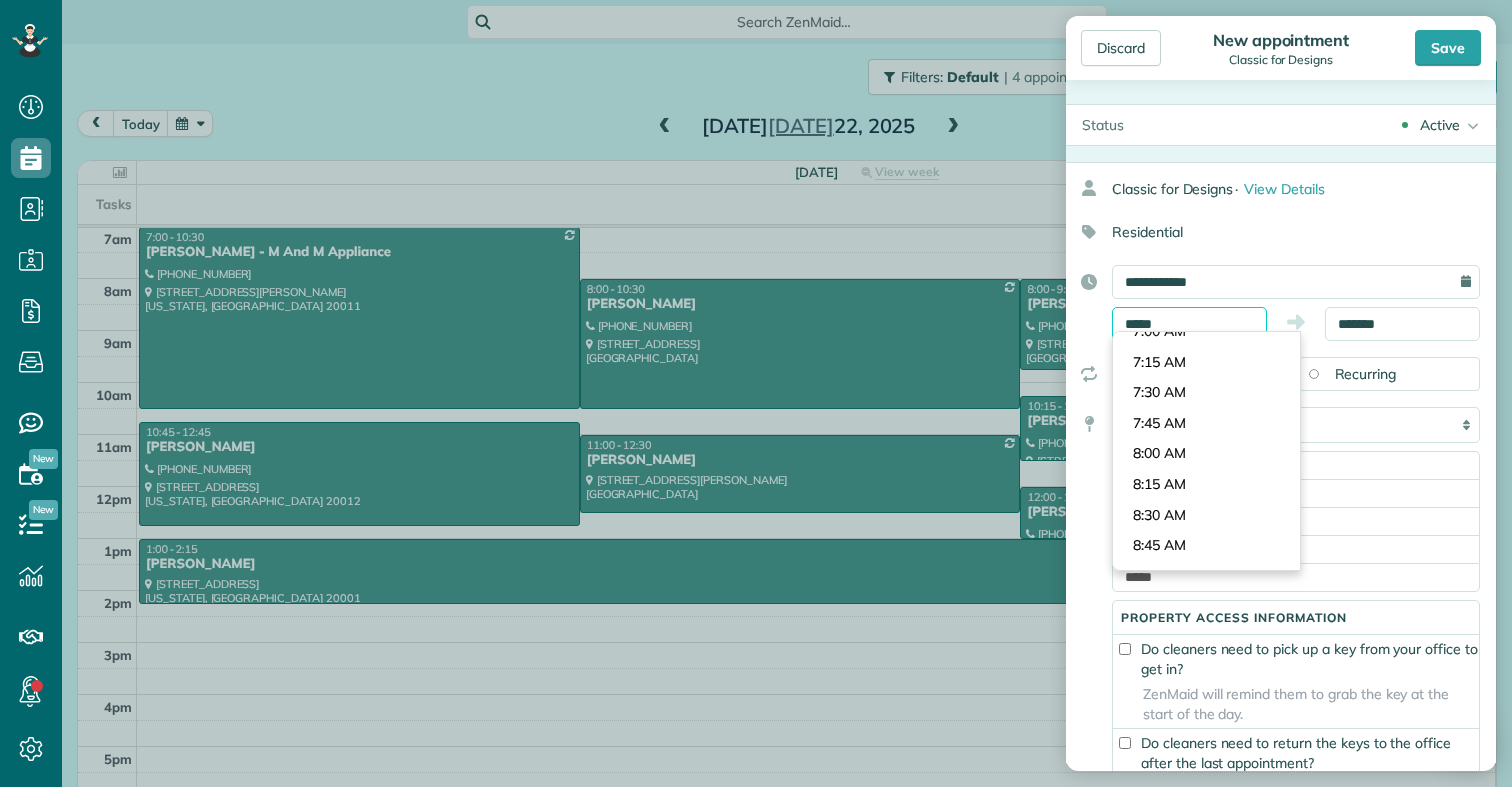 scroll, scrollTop: 780, scrollLeft: 0, axis: vertical 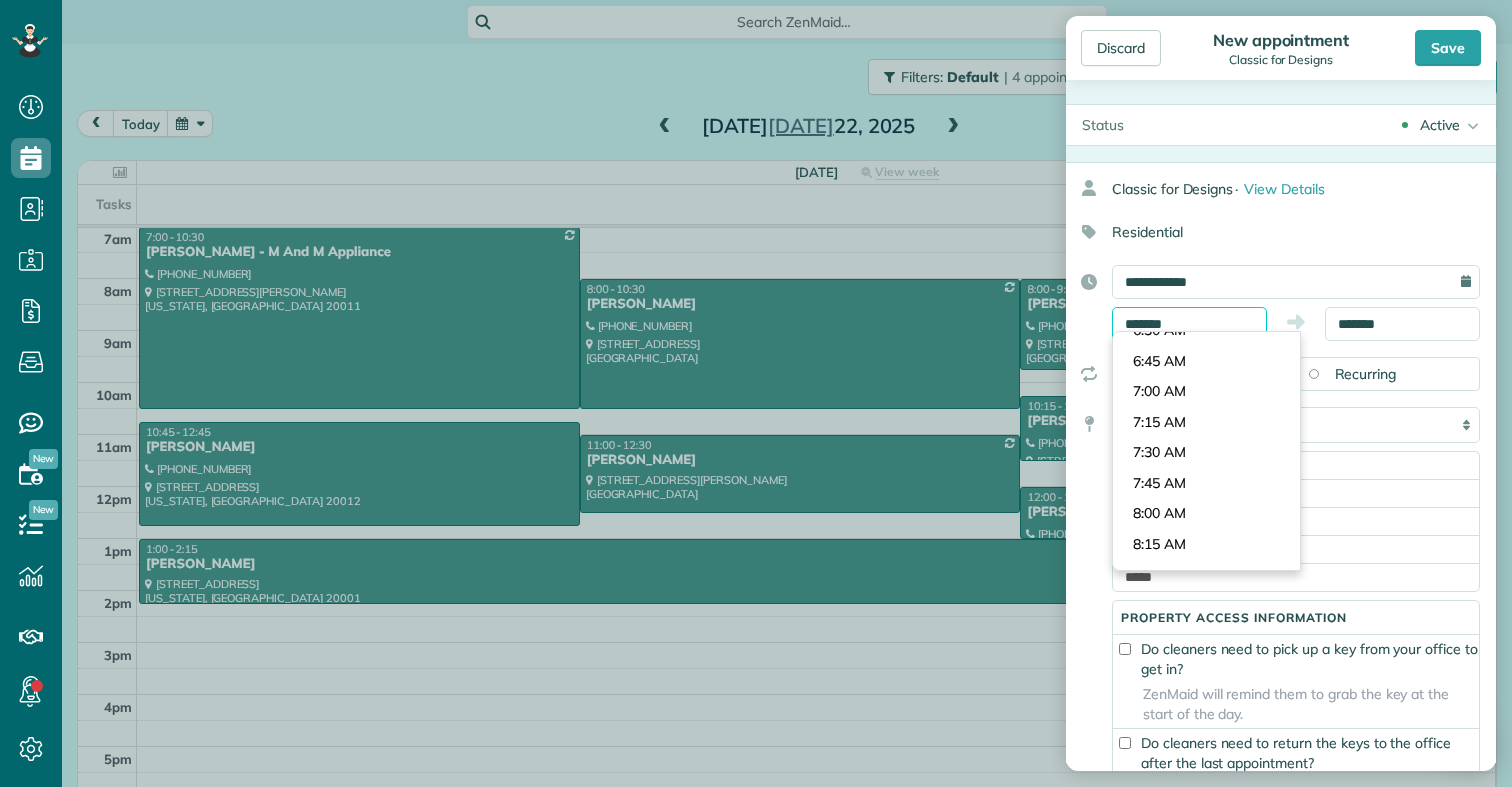 type on "*******" 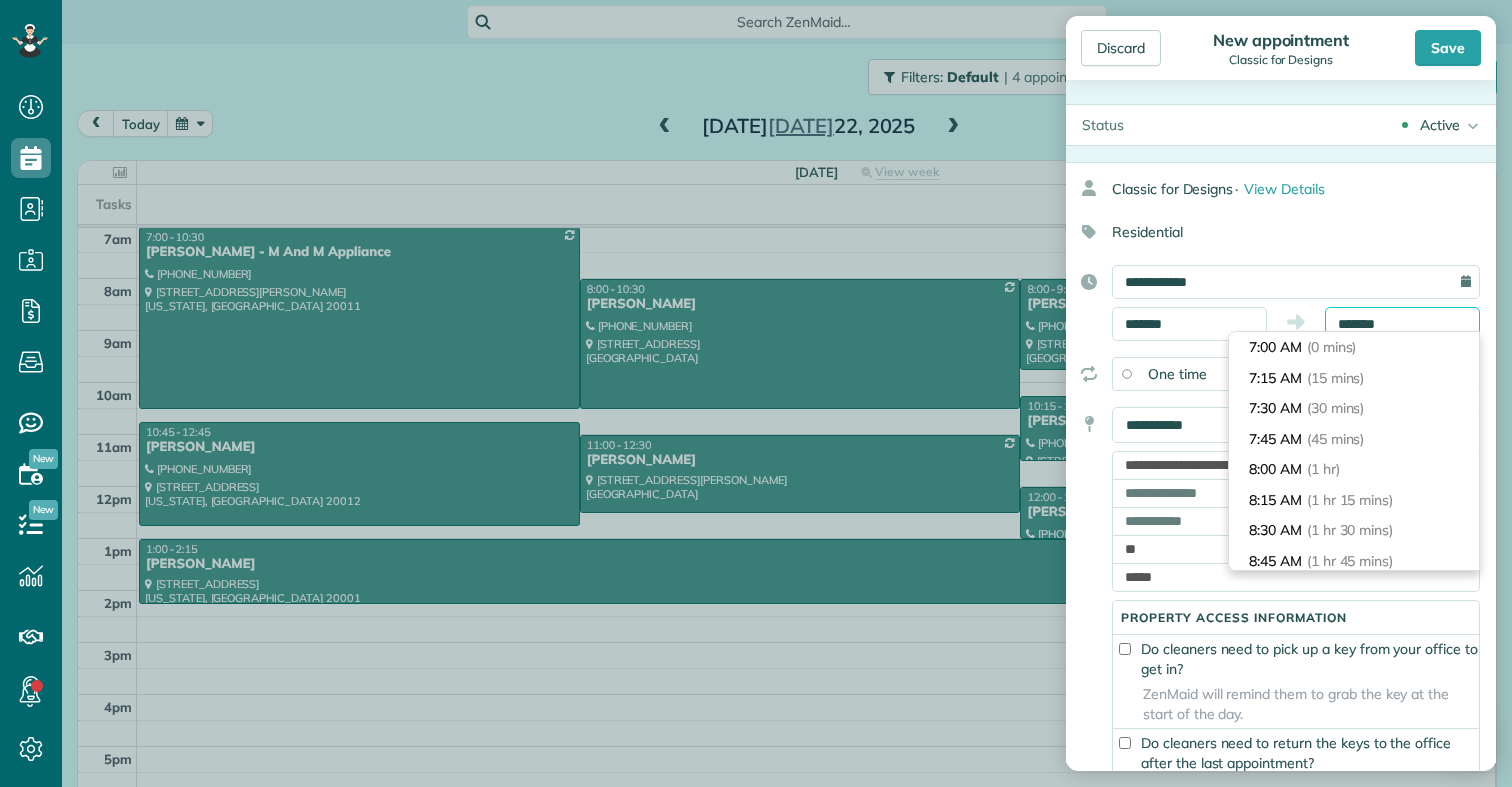 click on "*******" at bounding box center (1402, 324) 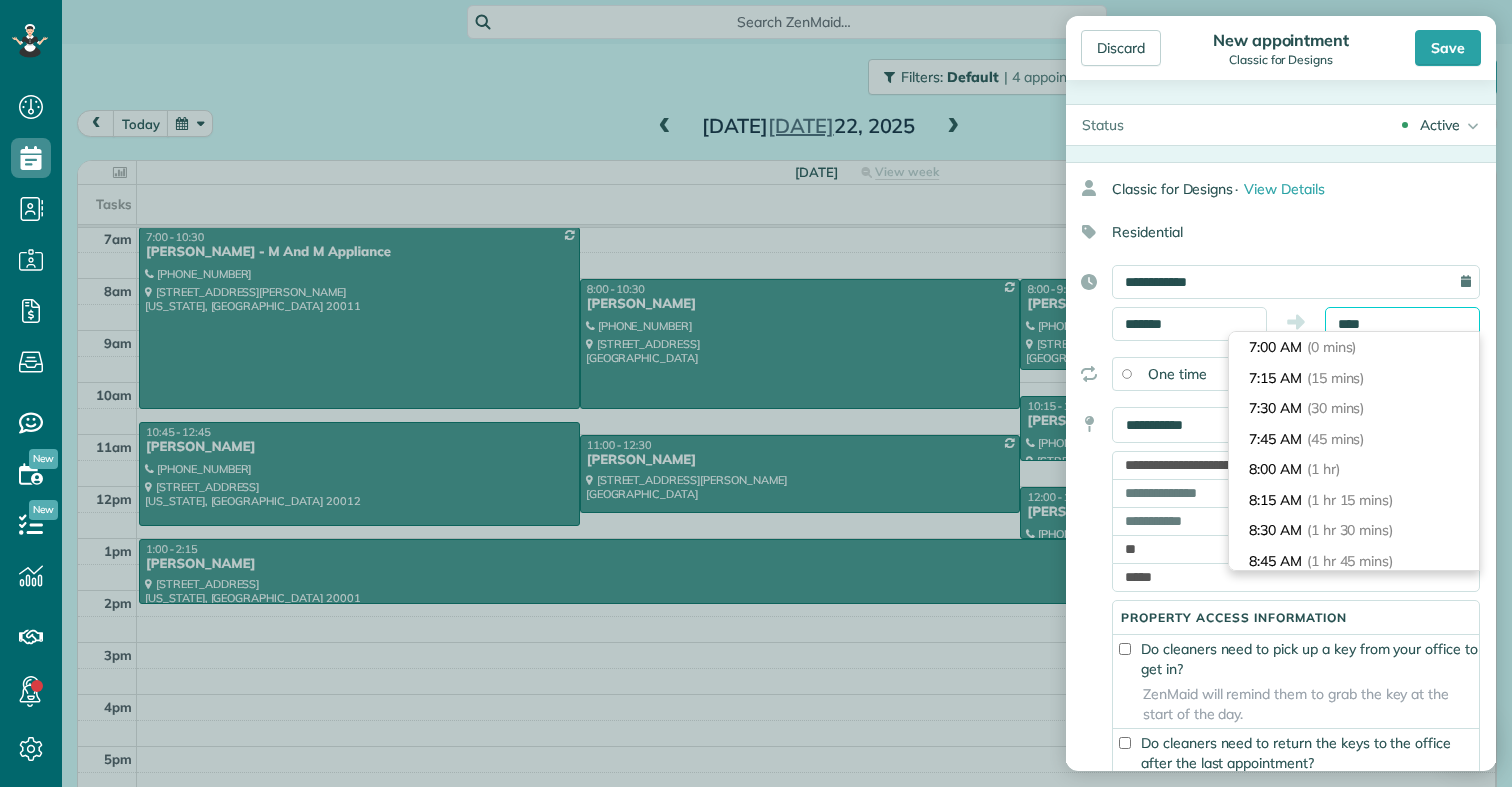 scroll, scrollTop: 330, scrollLeft: 0, axis: vertical 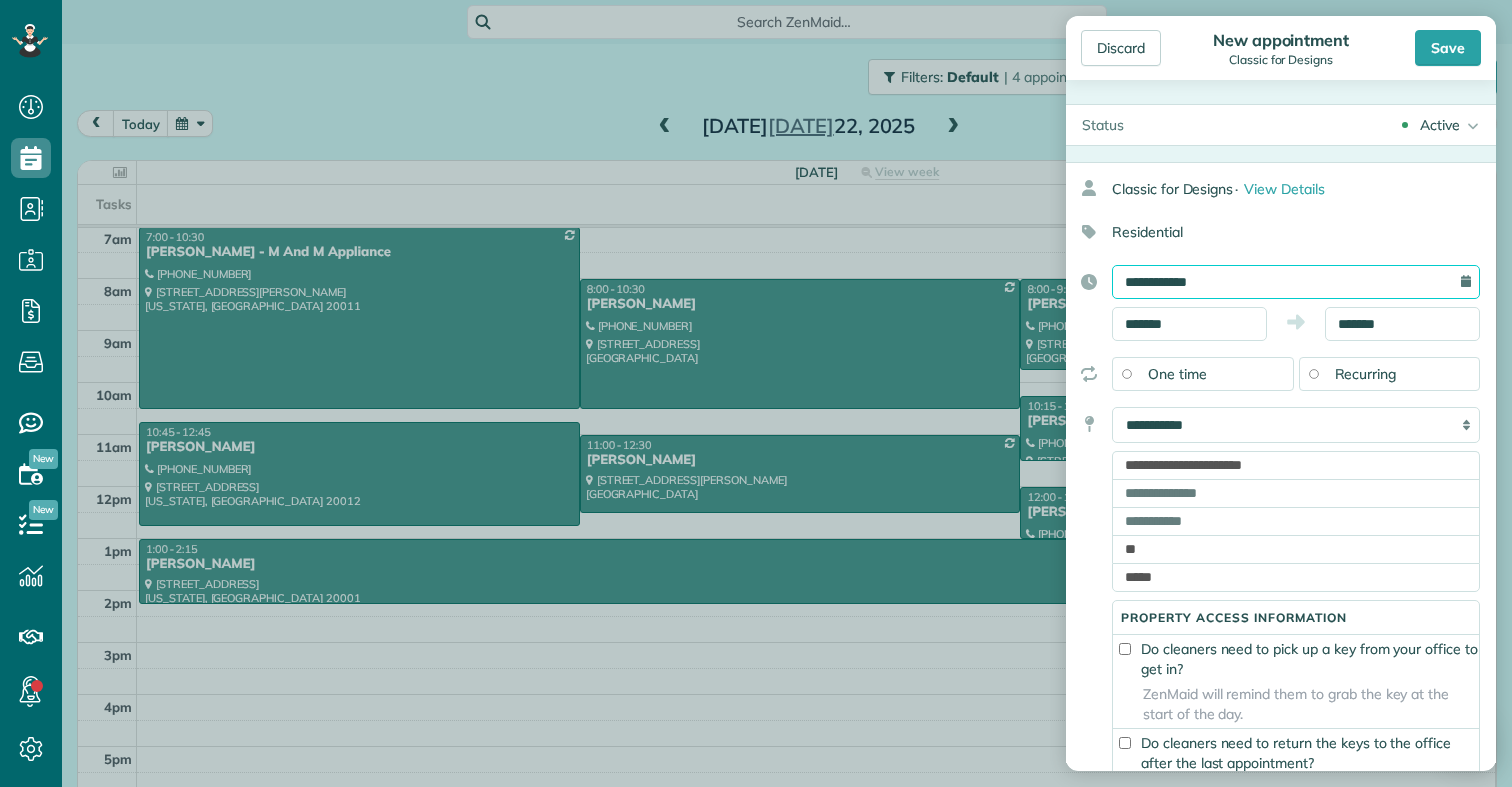 type on "********" 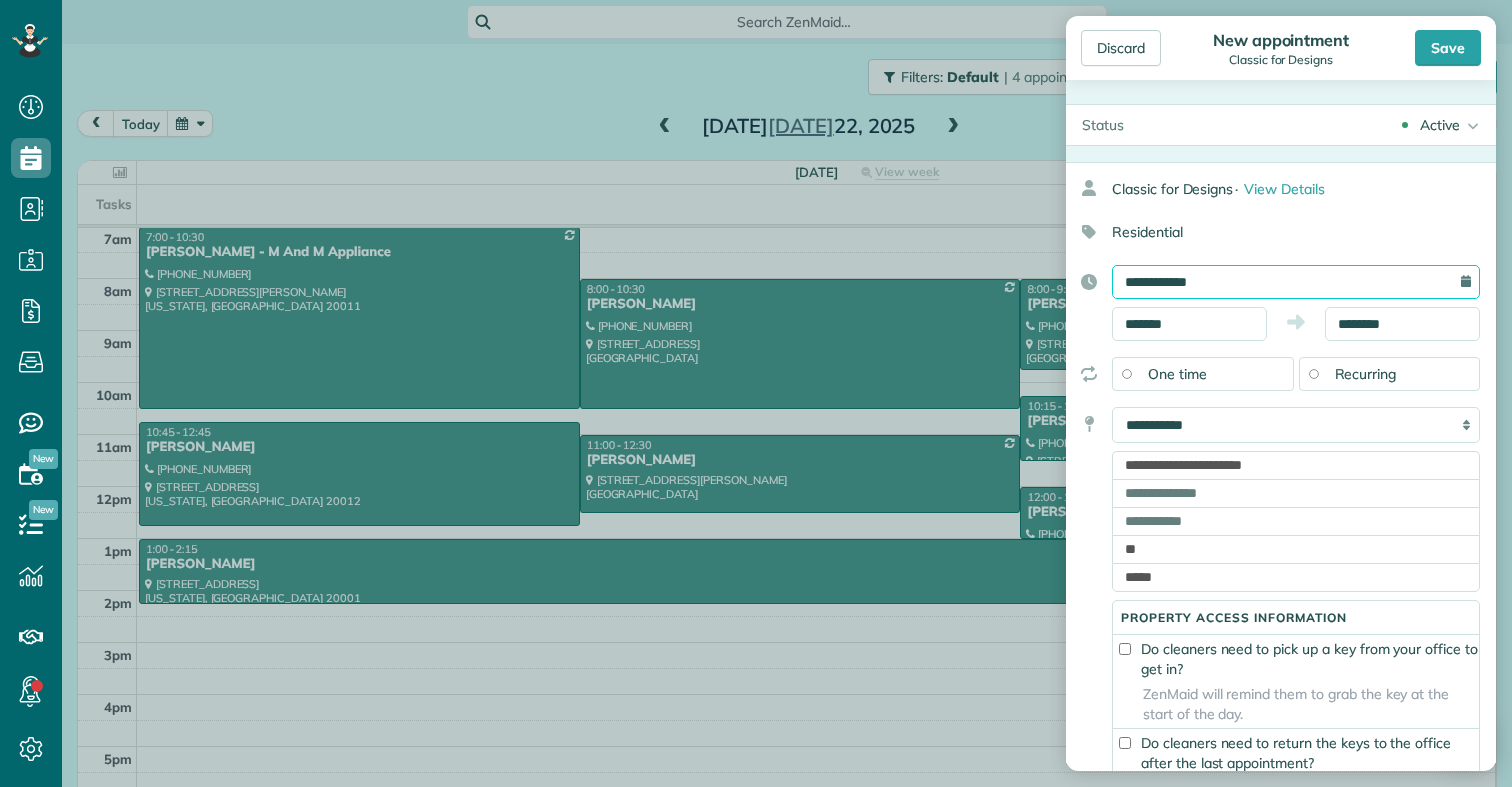 click on "**********" at bounding box center [1296, 282] 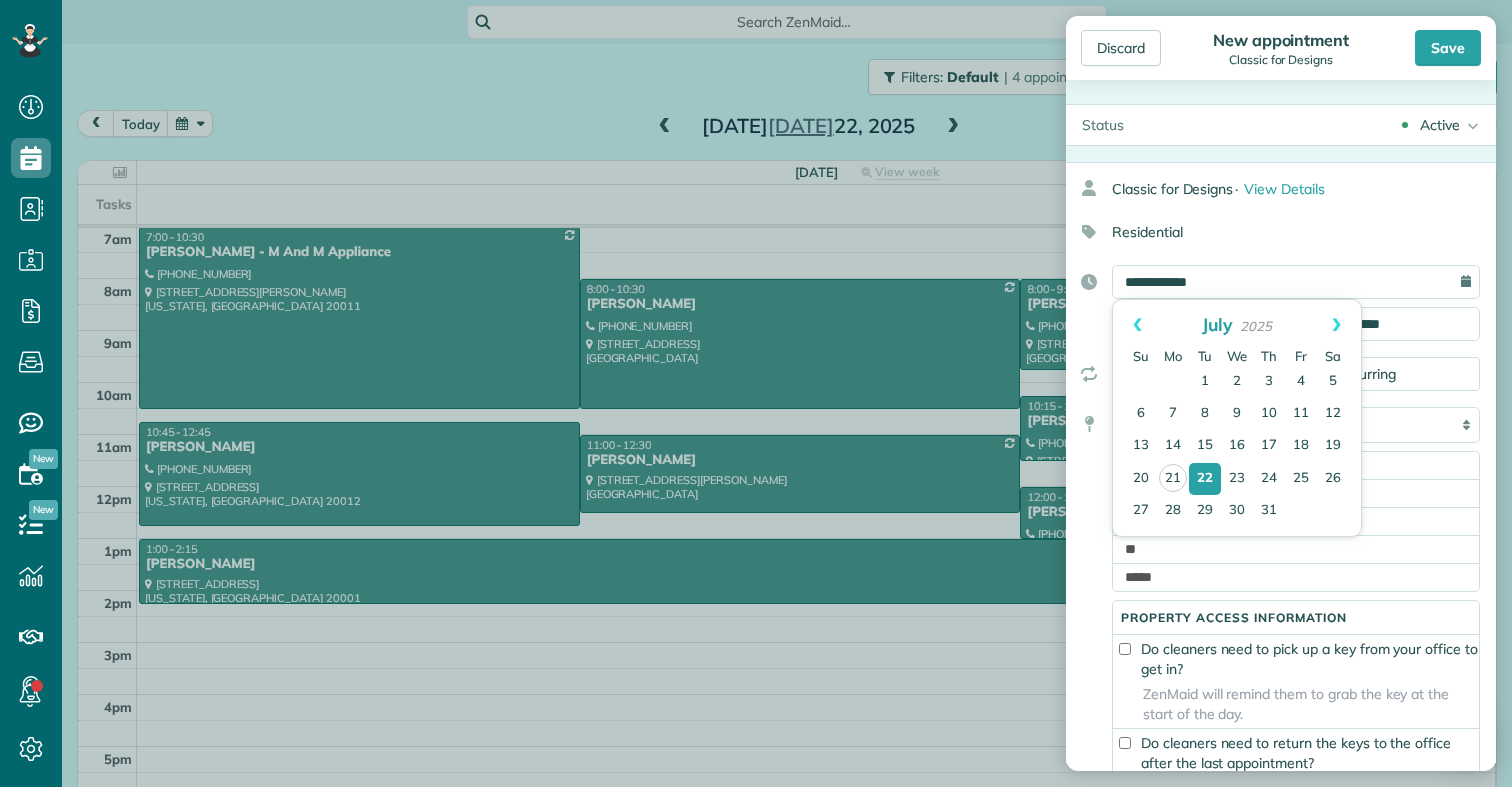 click on "Residential" at bounding box center (1273, 232) 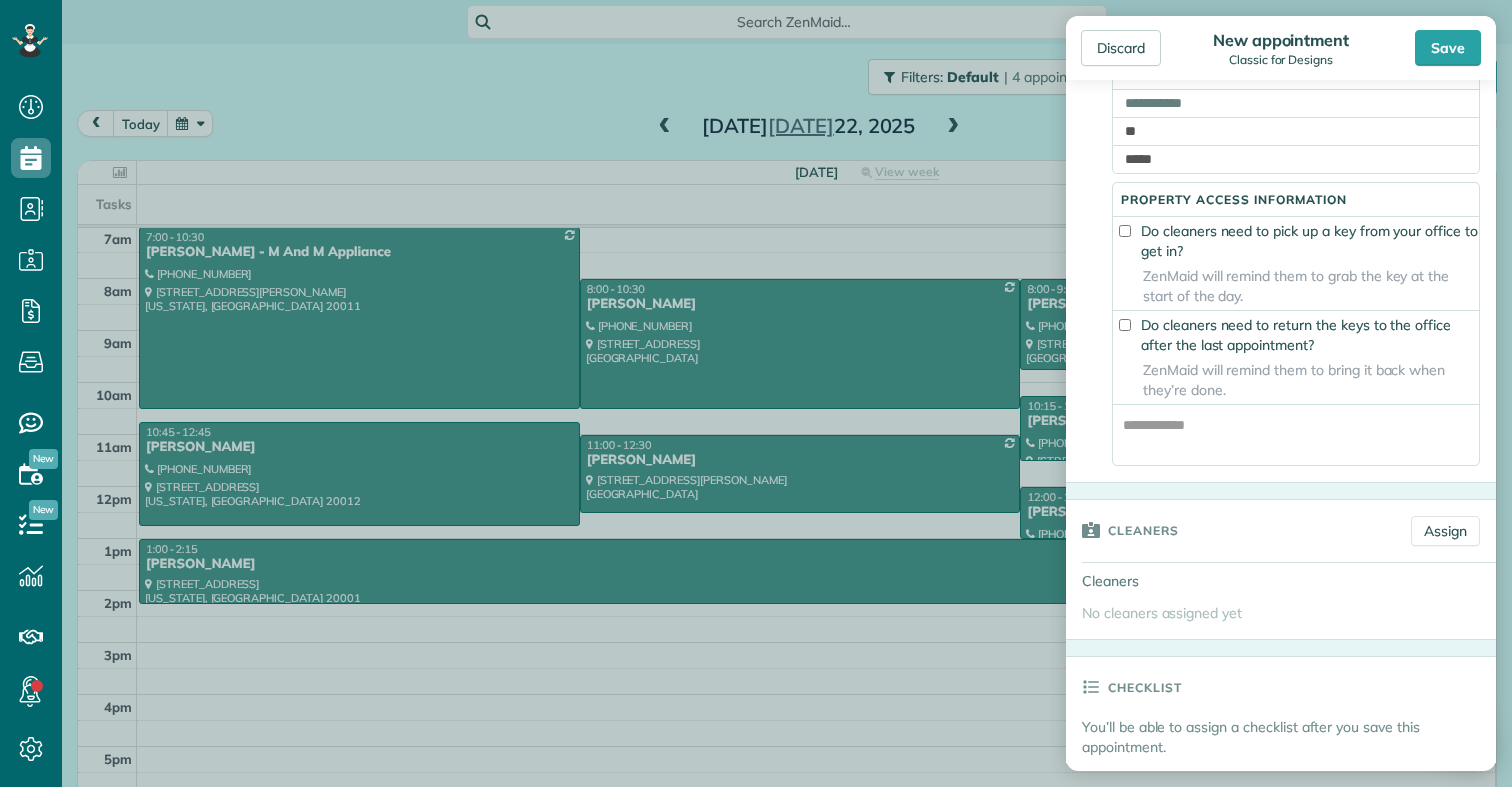 scroll, scrollTop: 420, scrollLeft: 0, axis: vertical 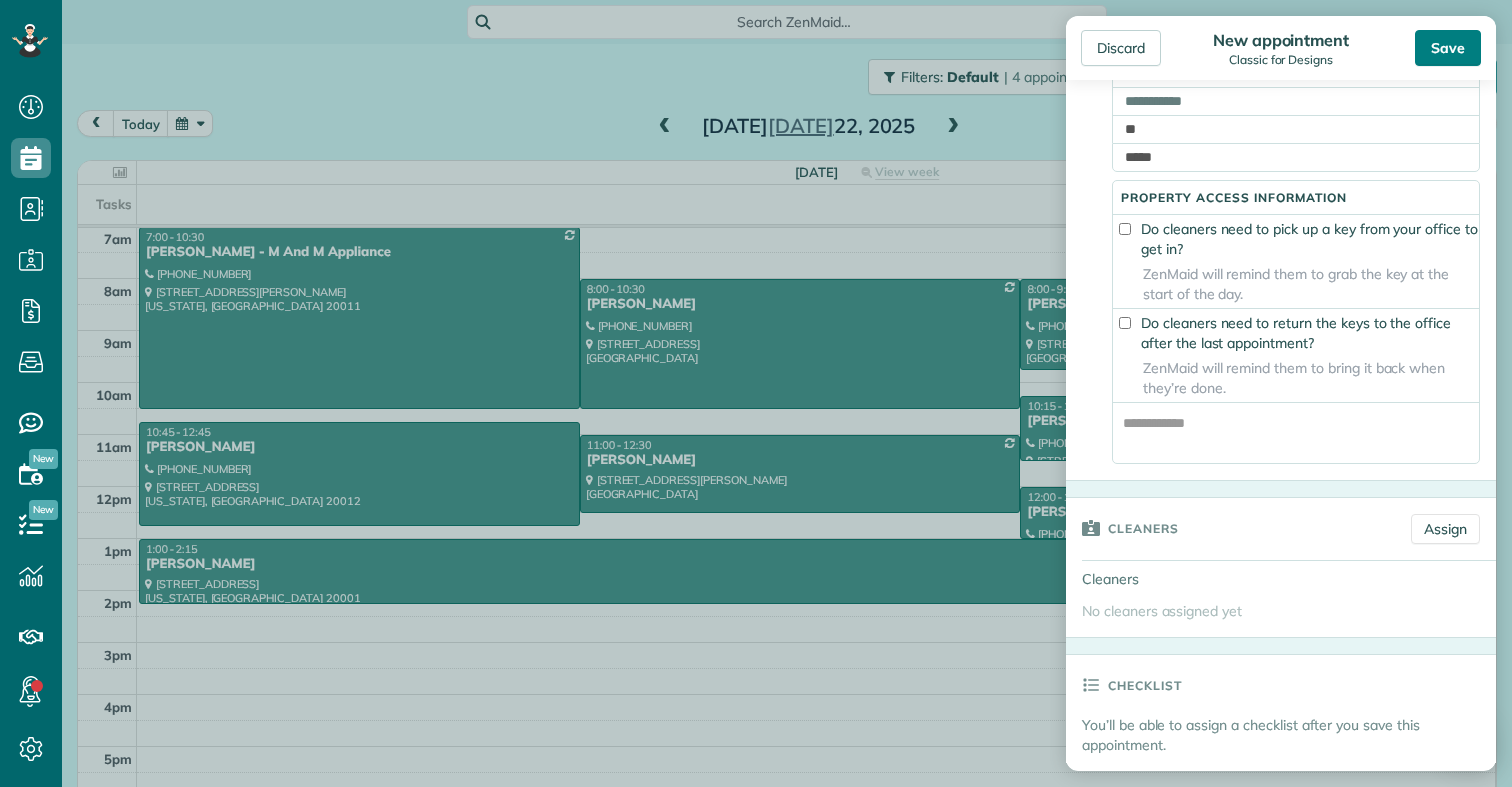 click on "Save" at bounding box center [1448, 48] 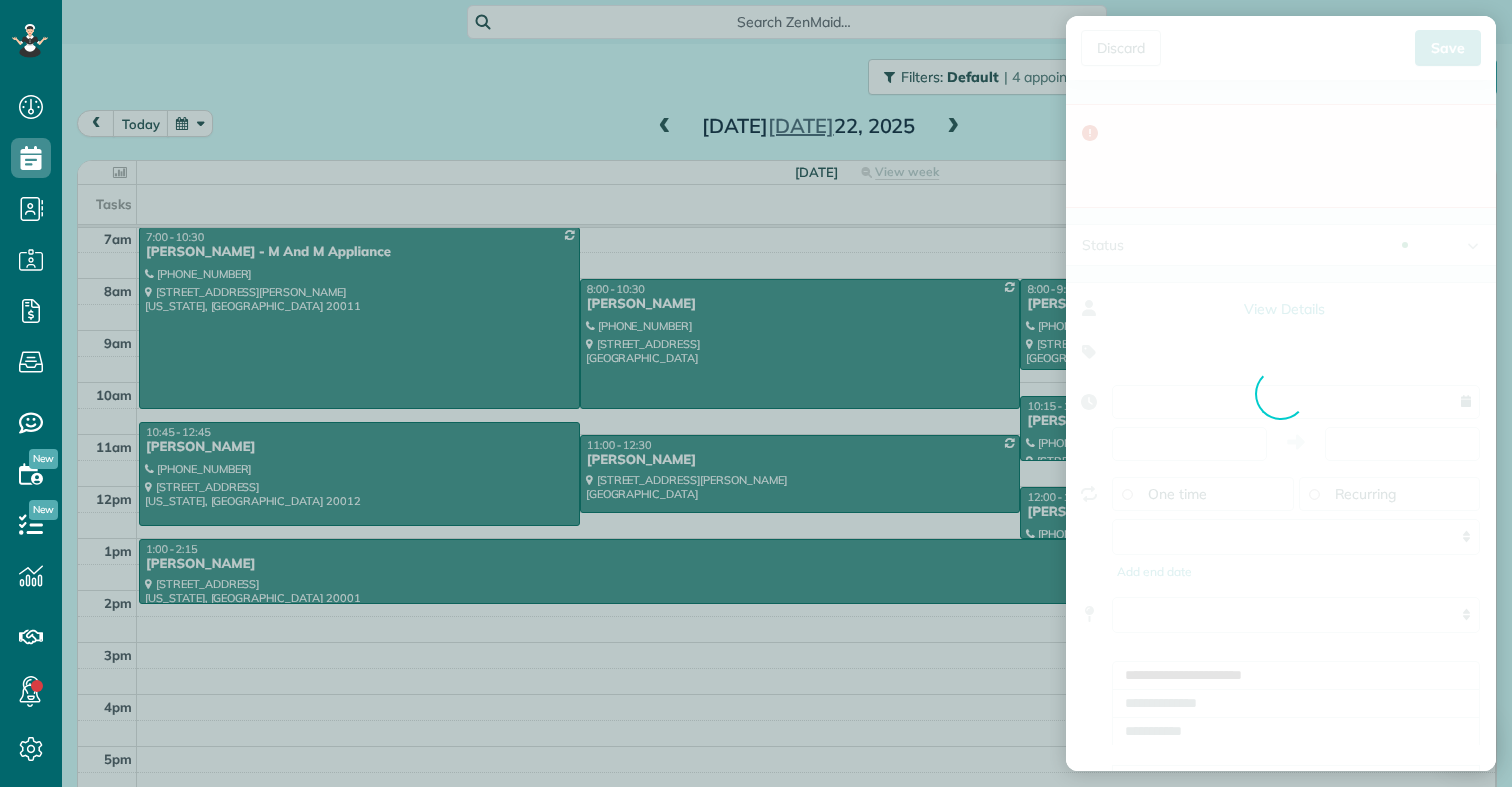 type on "**********" 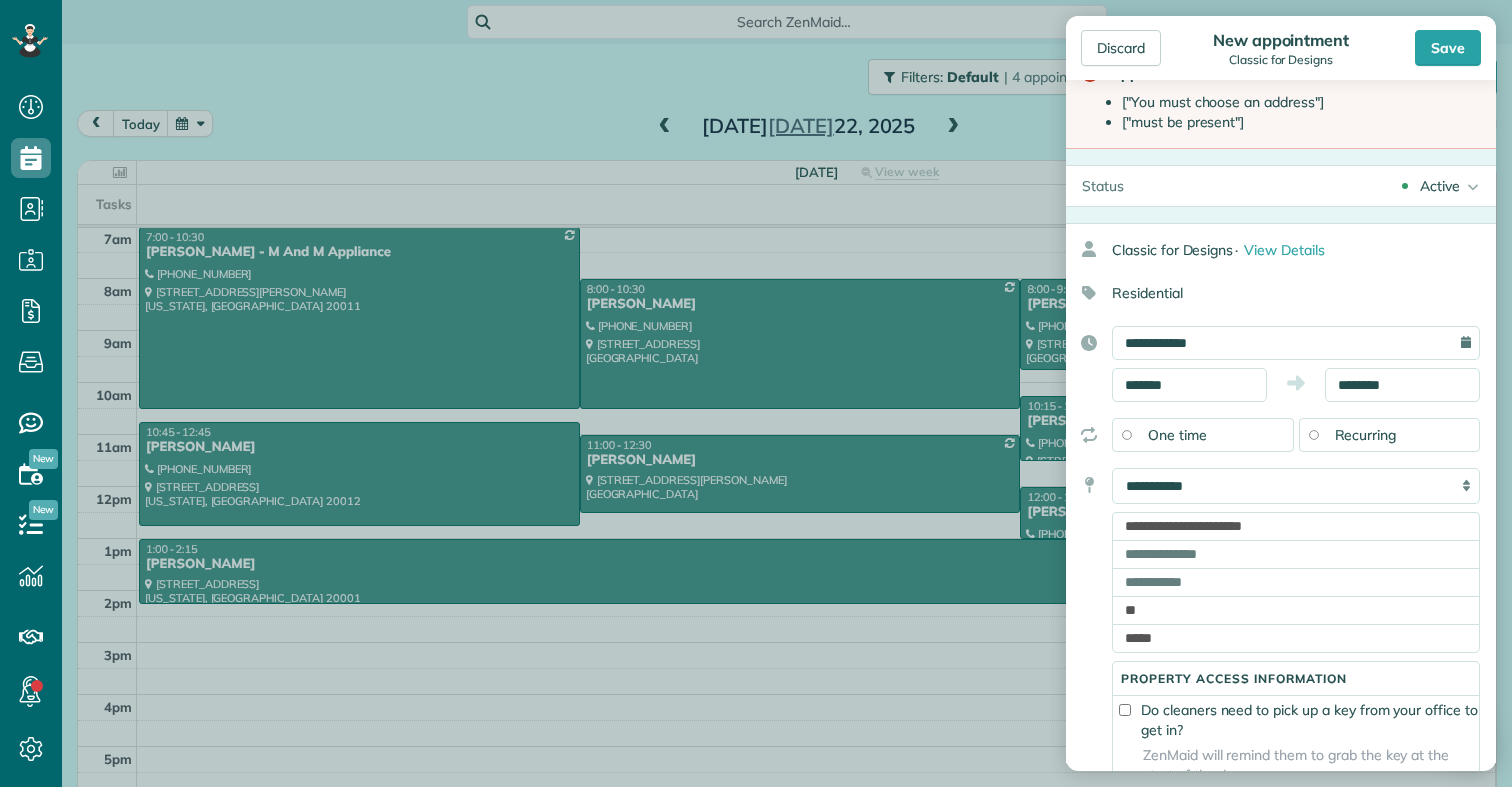 scroll, scrollTop: 68, scrollLeft: 0, axis: vertical 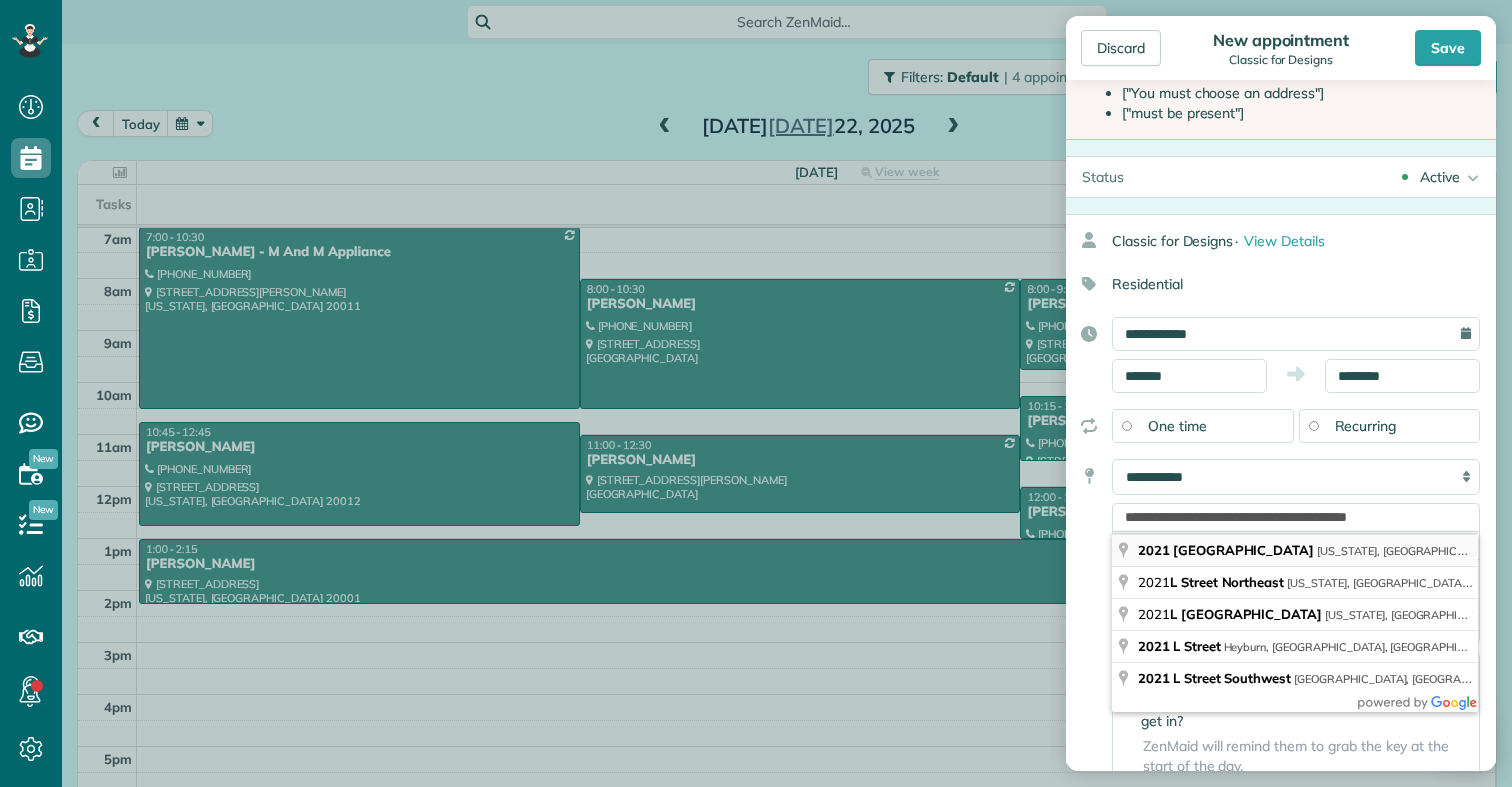 type on "**********" 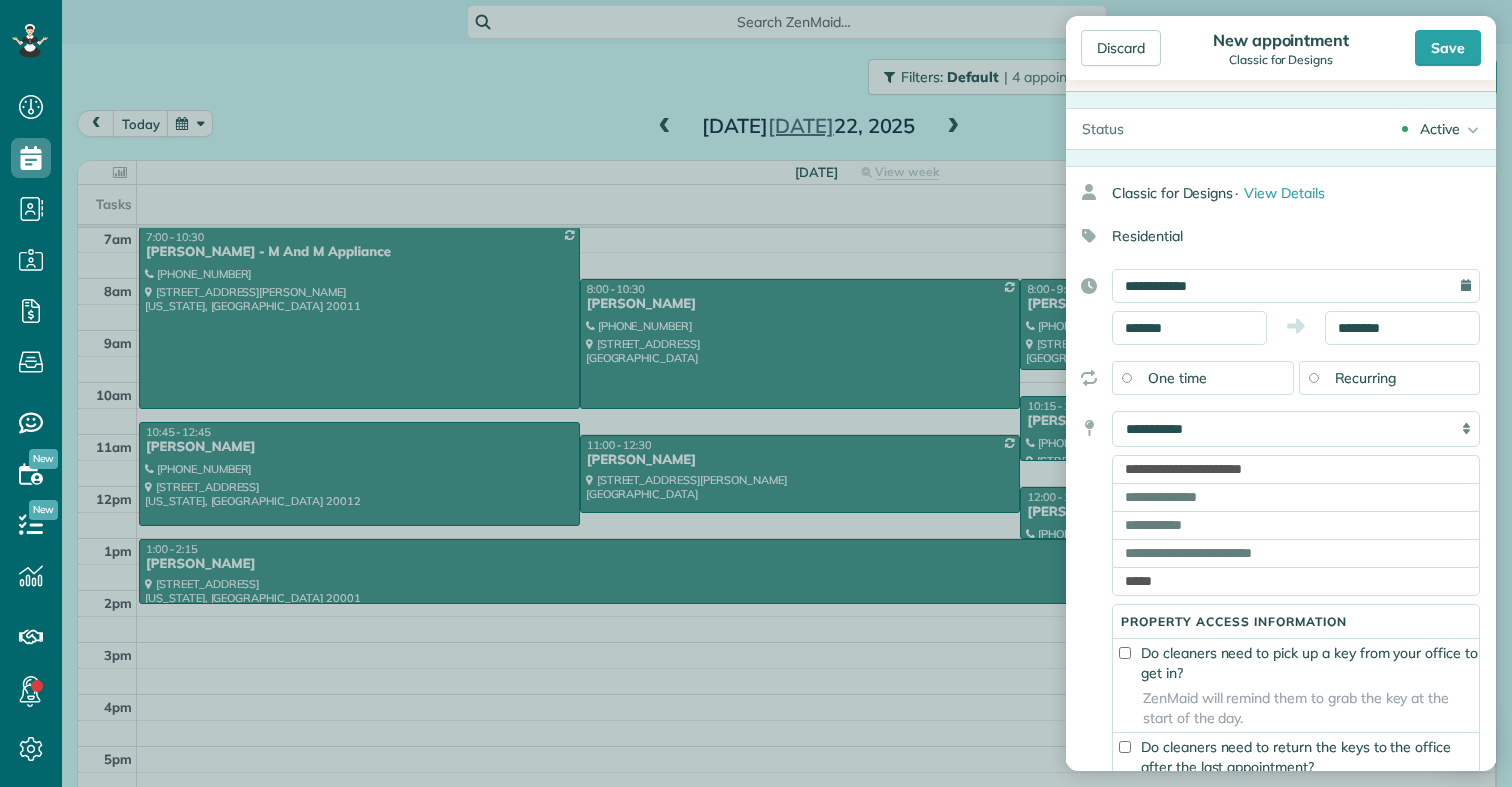 scroll, scrollTop: 151, scrollLeft: 0, axis: vertical 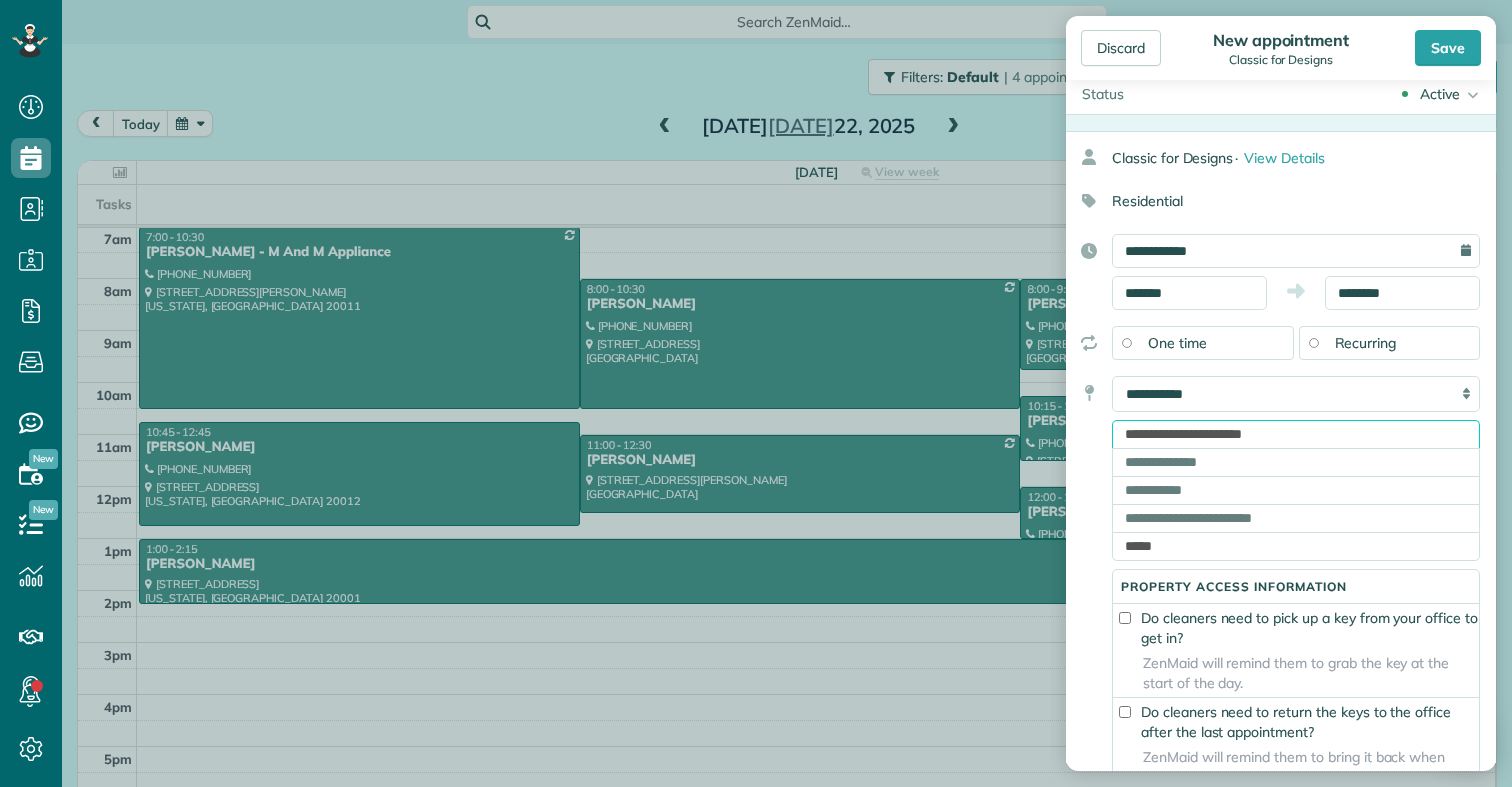 click on "**********" at bounding box center [1296, 434] 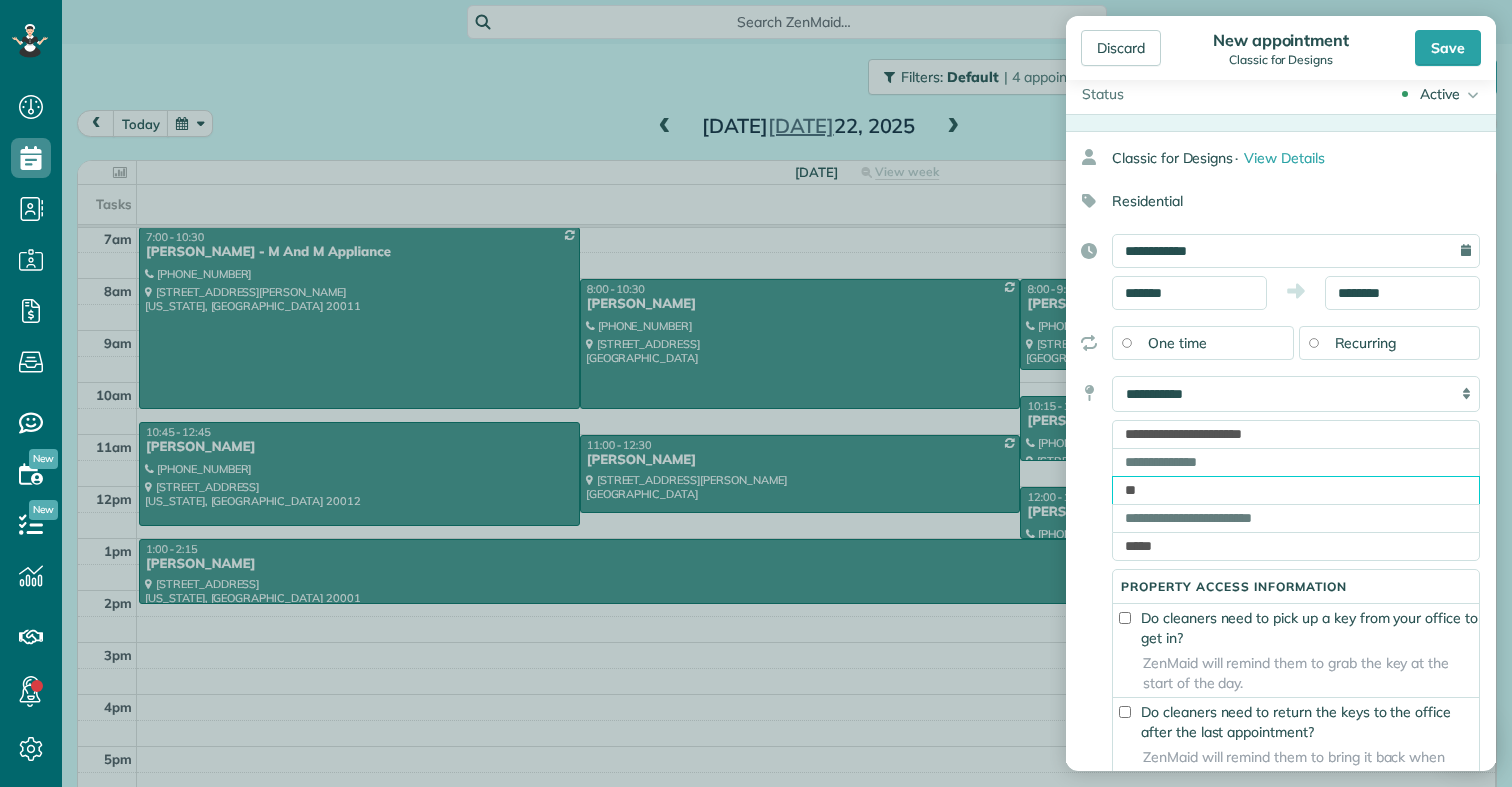 type on "*" 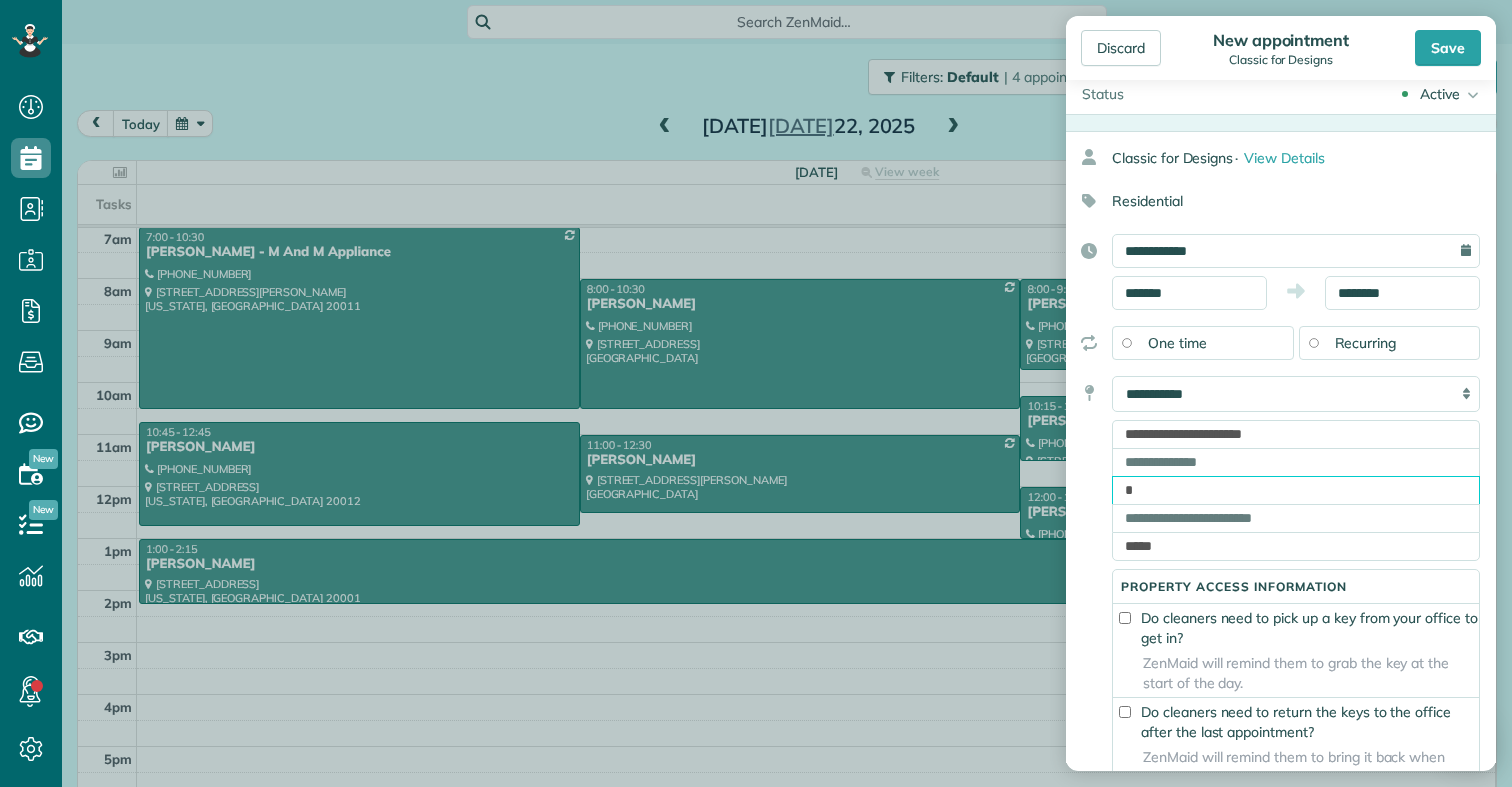 type 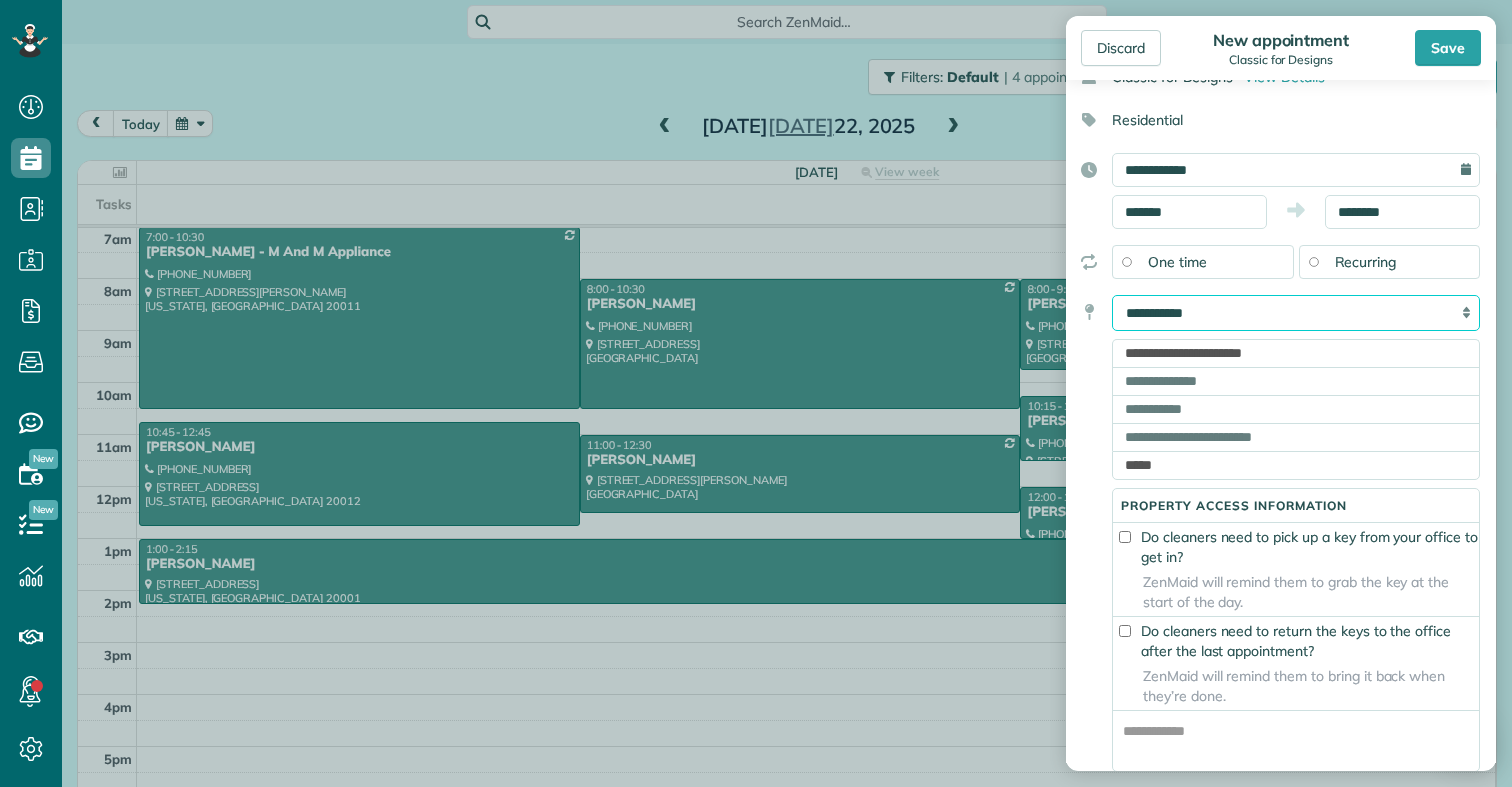scroll, scrollTop: 249, scrollLeft: 0, axis: vertical 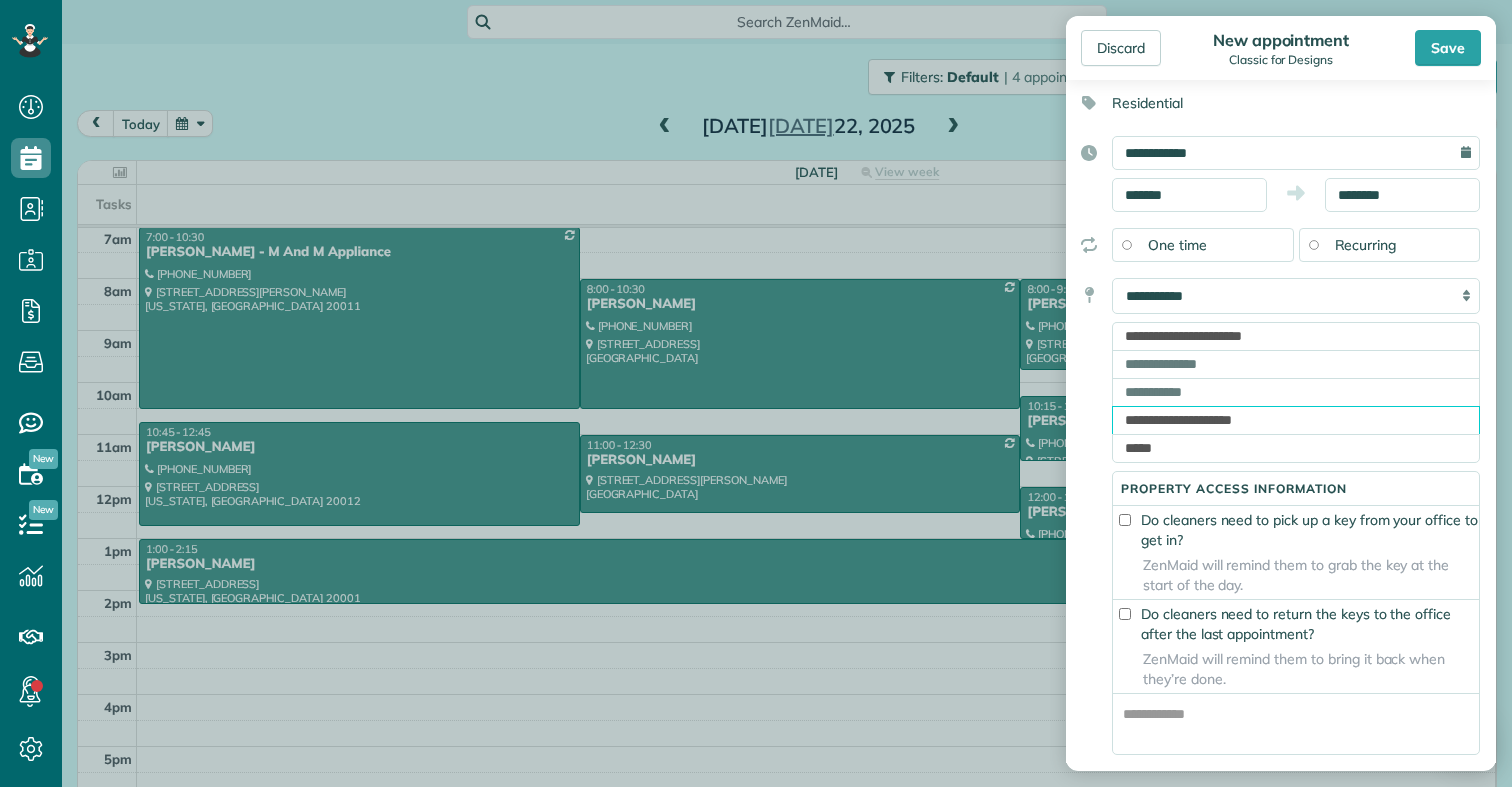 type on "**********" 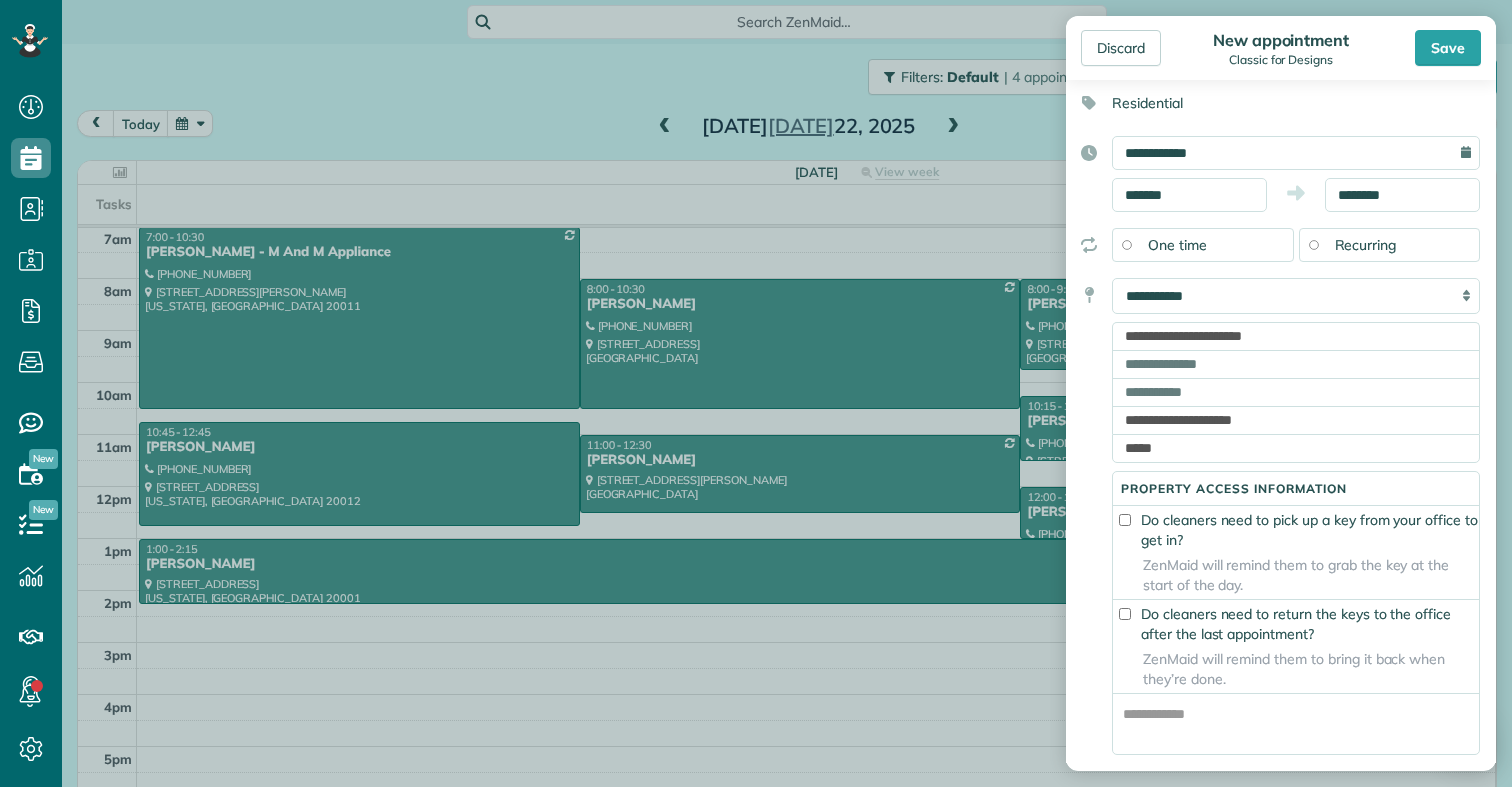 click on "**********" at bounding box center (1273, 516) 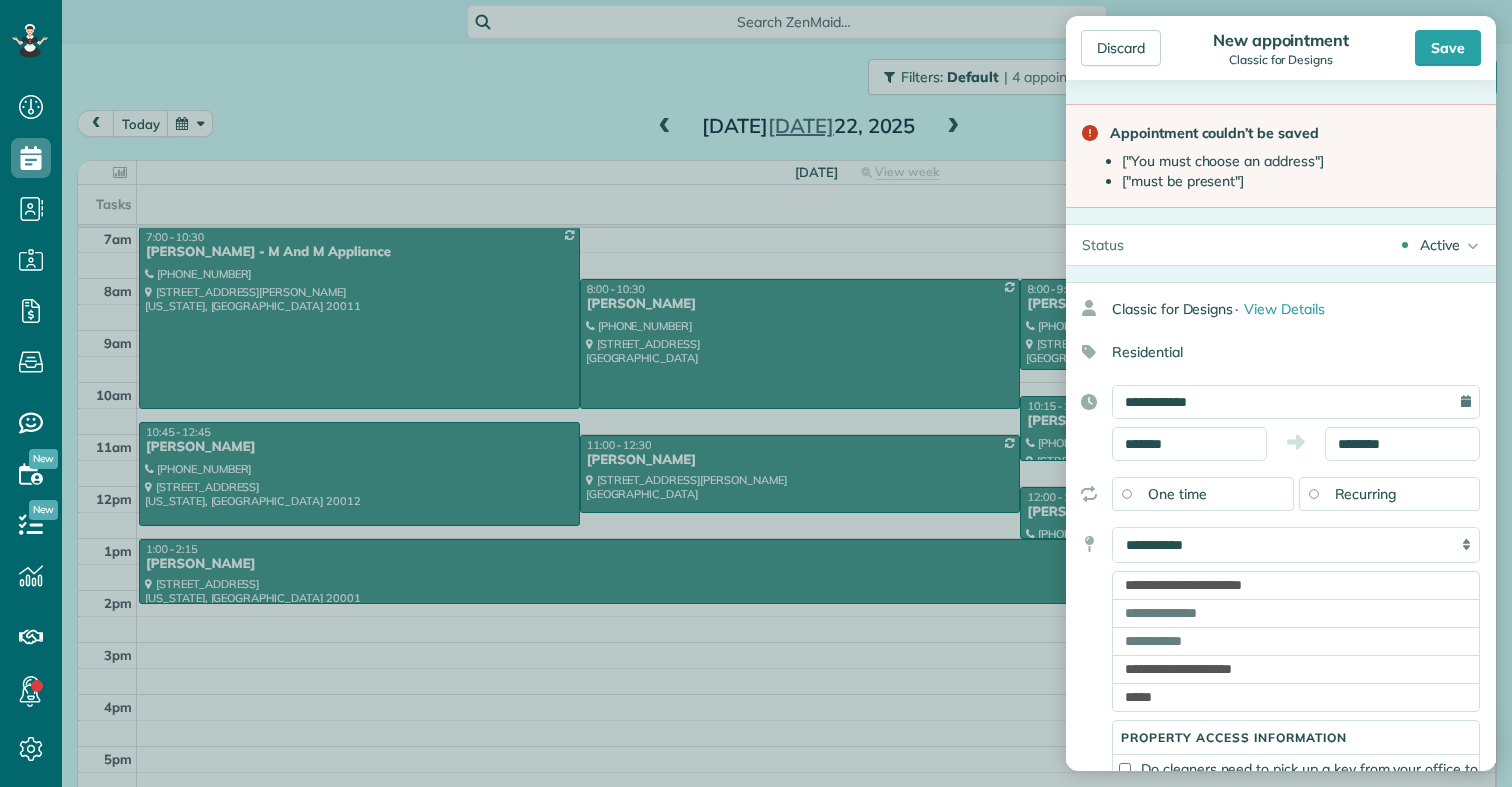 scroll, scrollTop: 0, scrollLeft: 0, axis: both 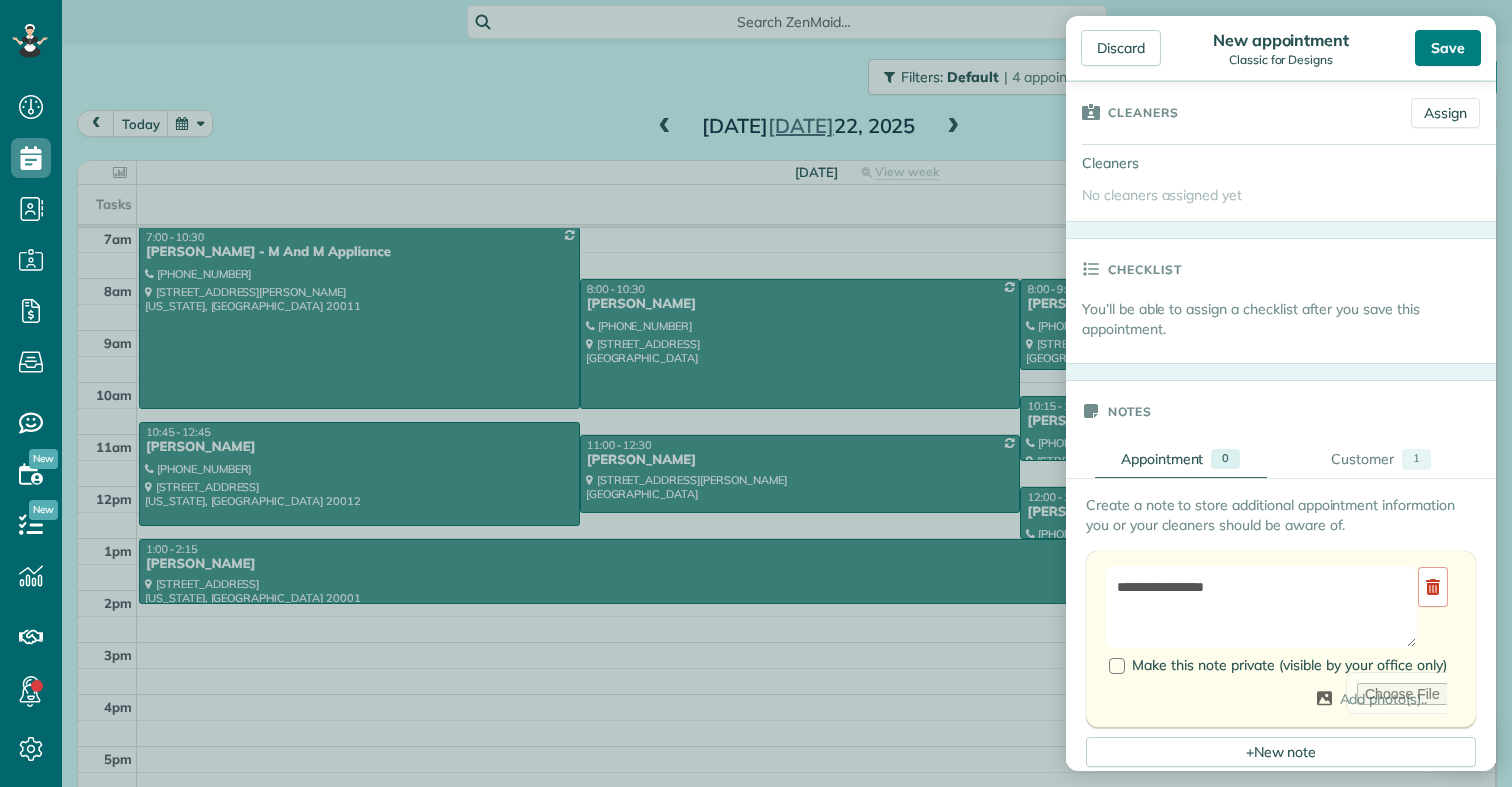 click on "Save" at bounding box center (1448, 48) 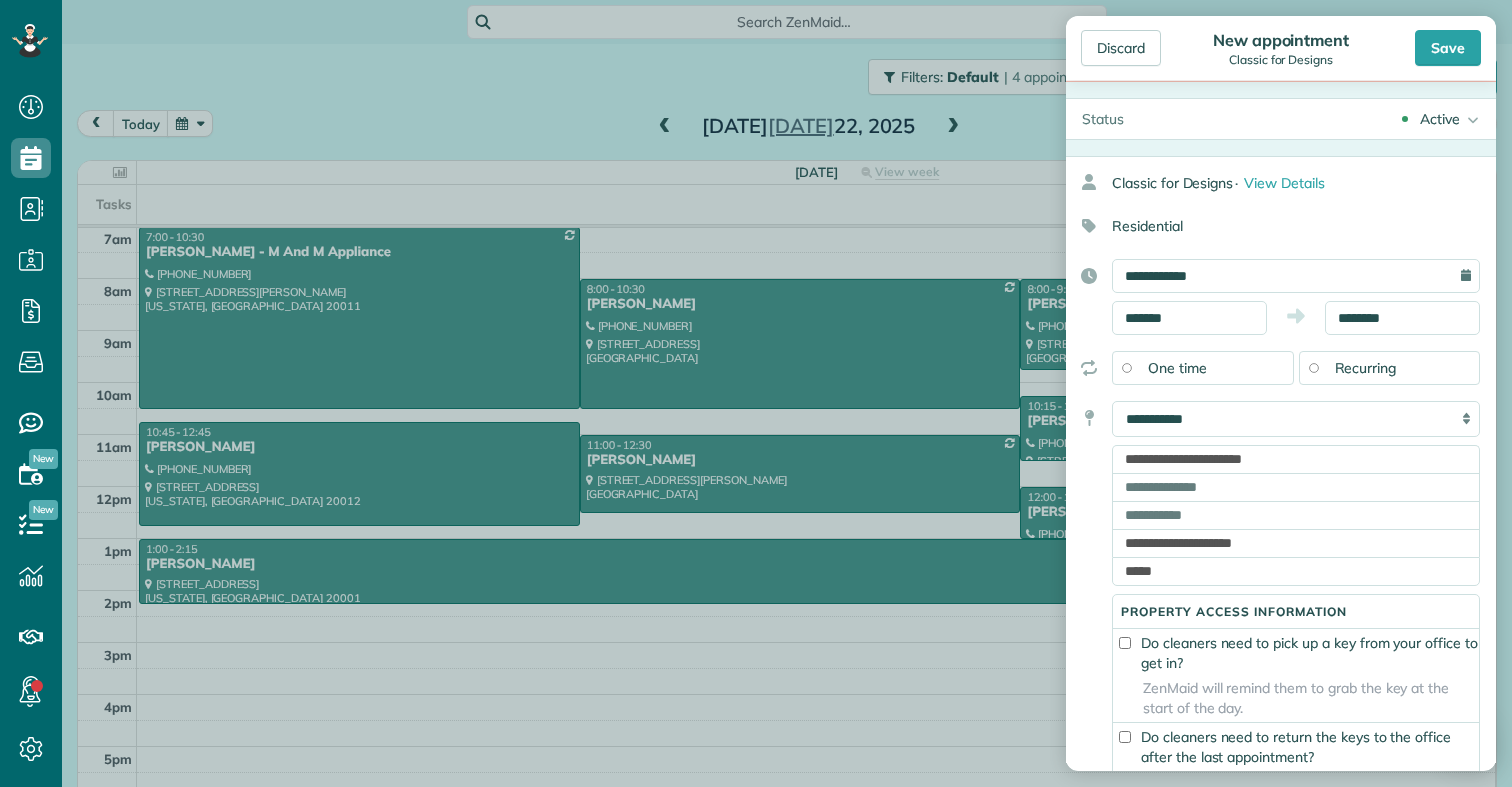 scroll, scrollTop: 168, scrollLeft: 0, axis: vertical 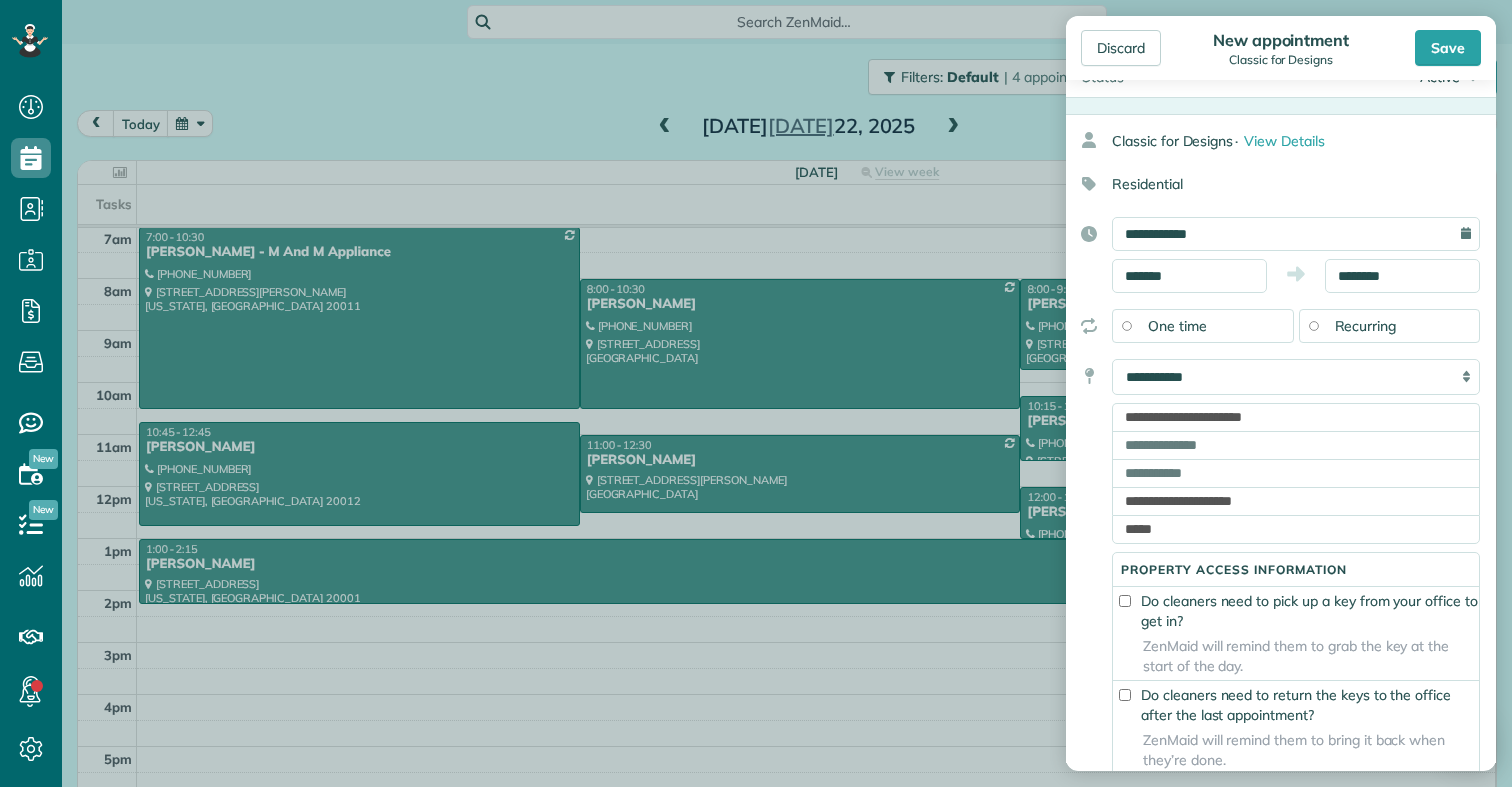 click on "**********" at bounding box center (1296, 597) 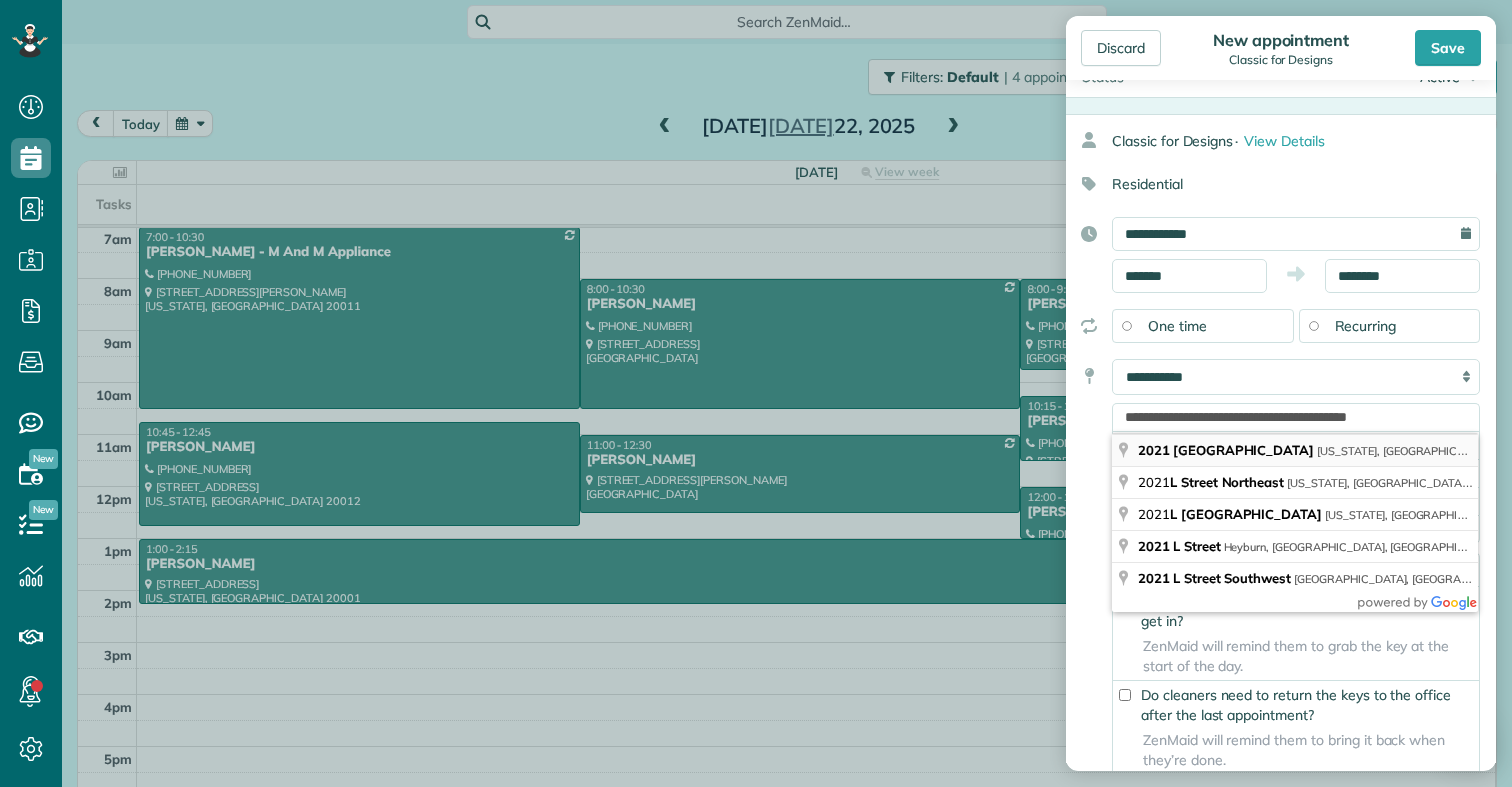 type on "**********" 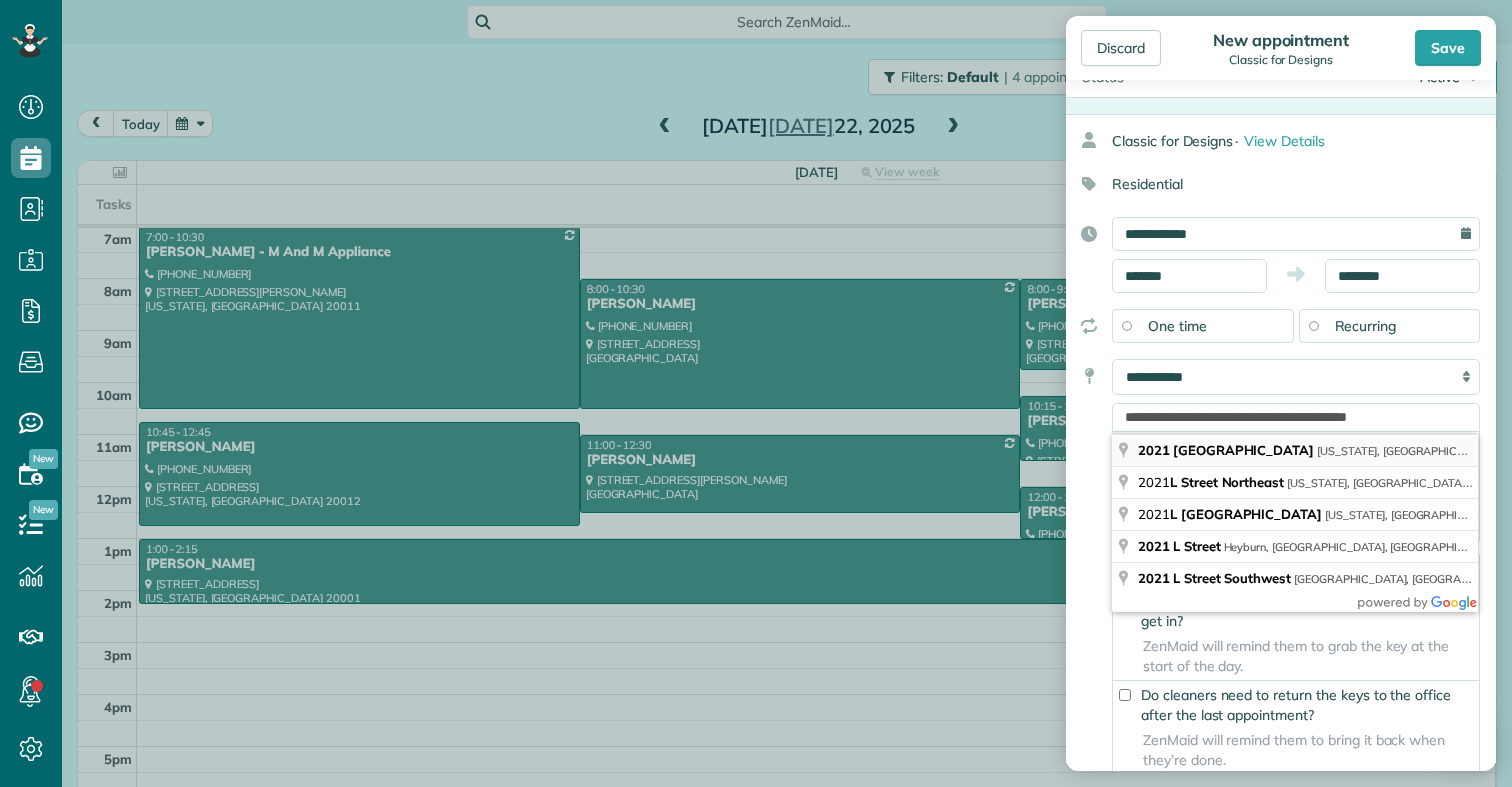 type 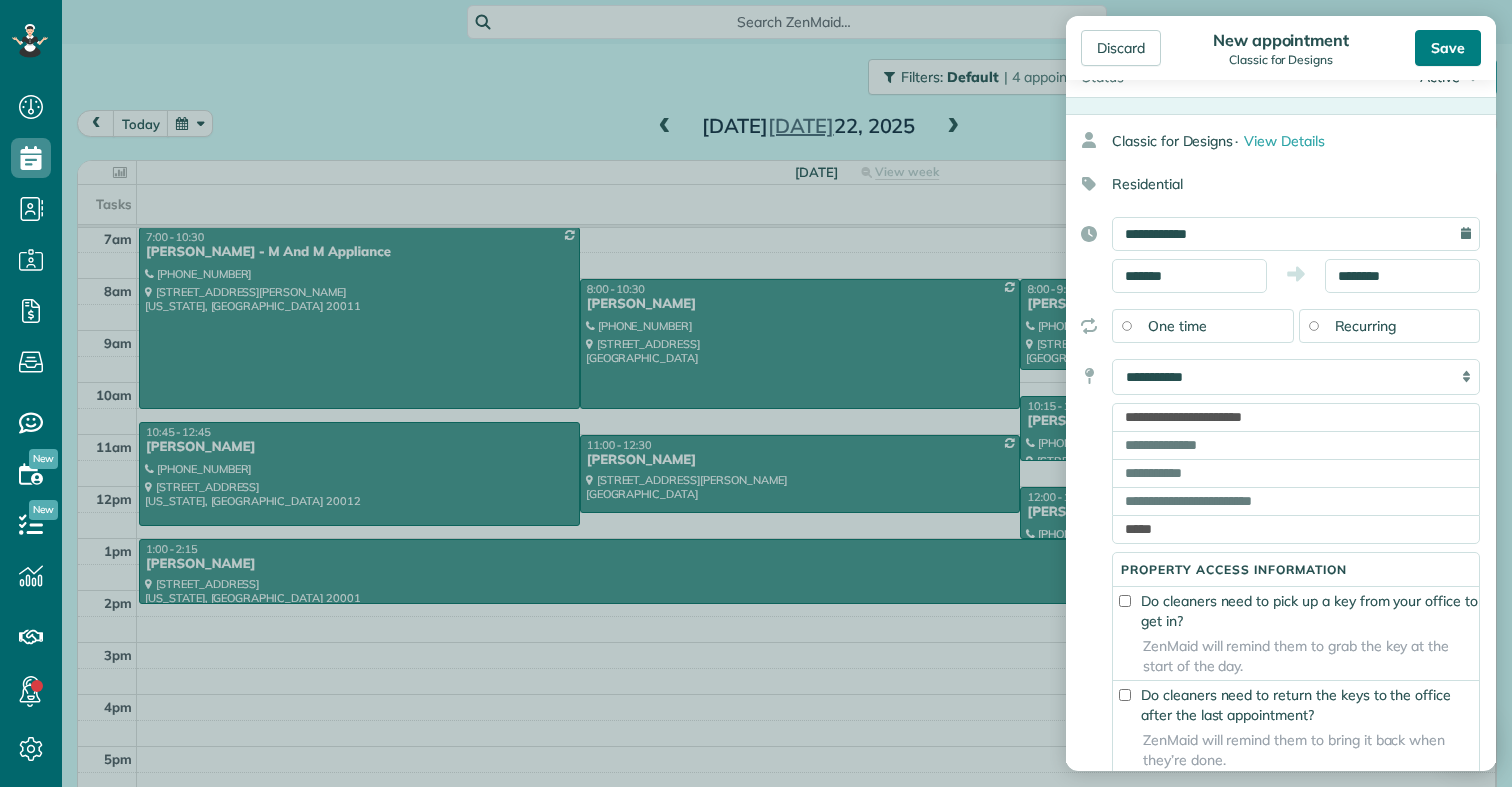 click on "Save" at bounding box center (1448, 48) 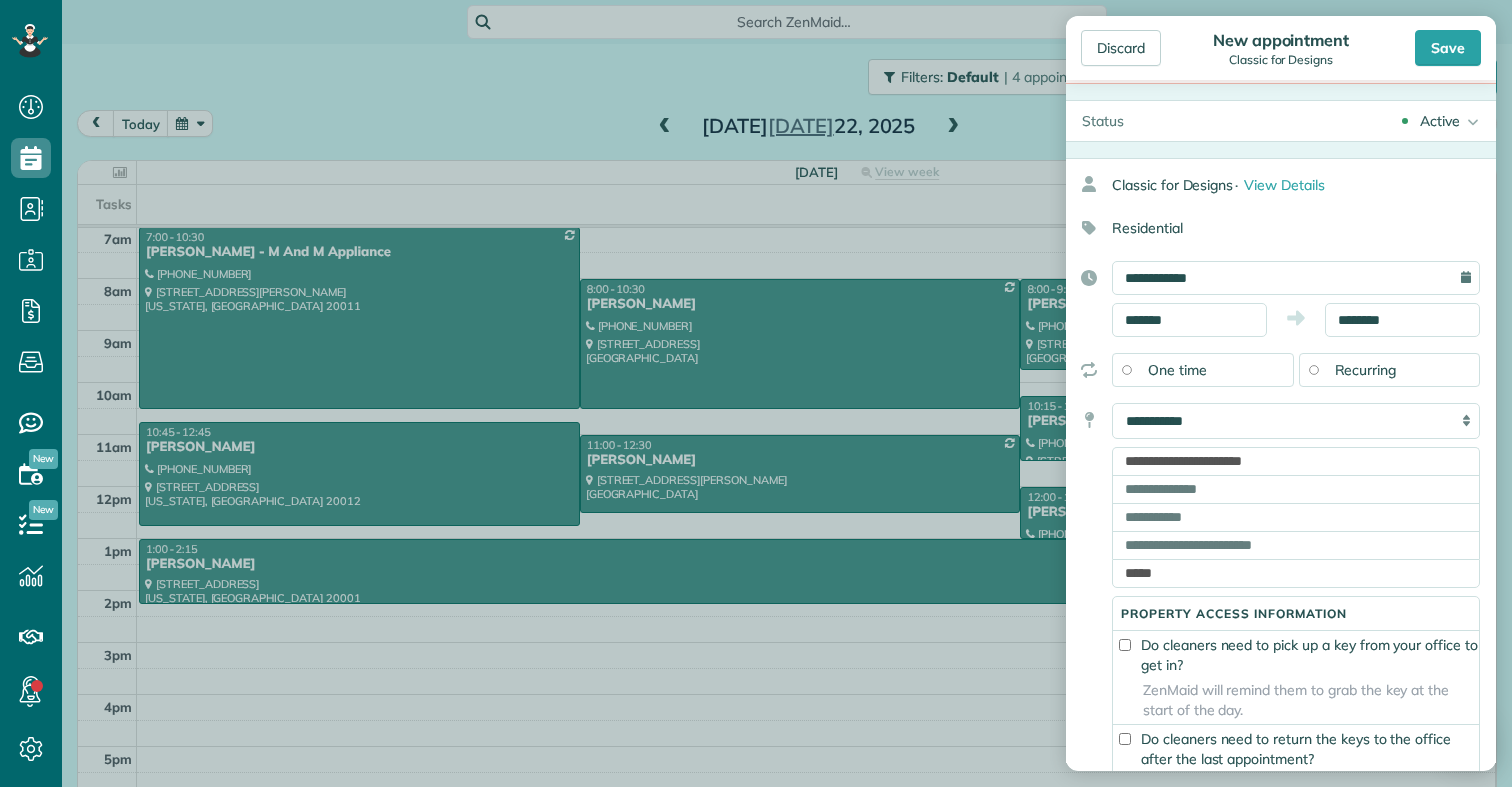 scroll, scrollTop: 152, scrollLeft: 0, axis: vertical 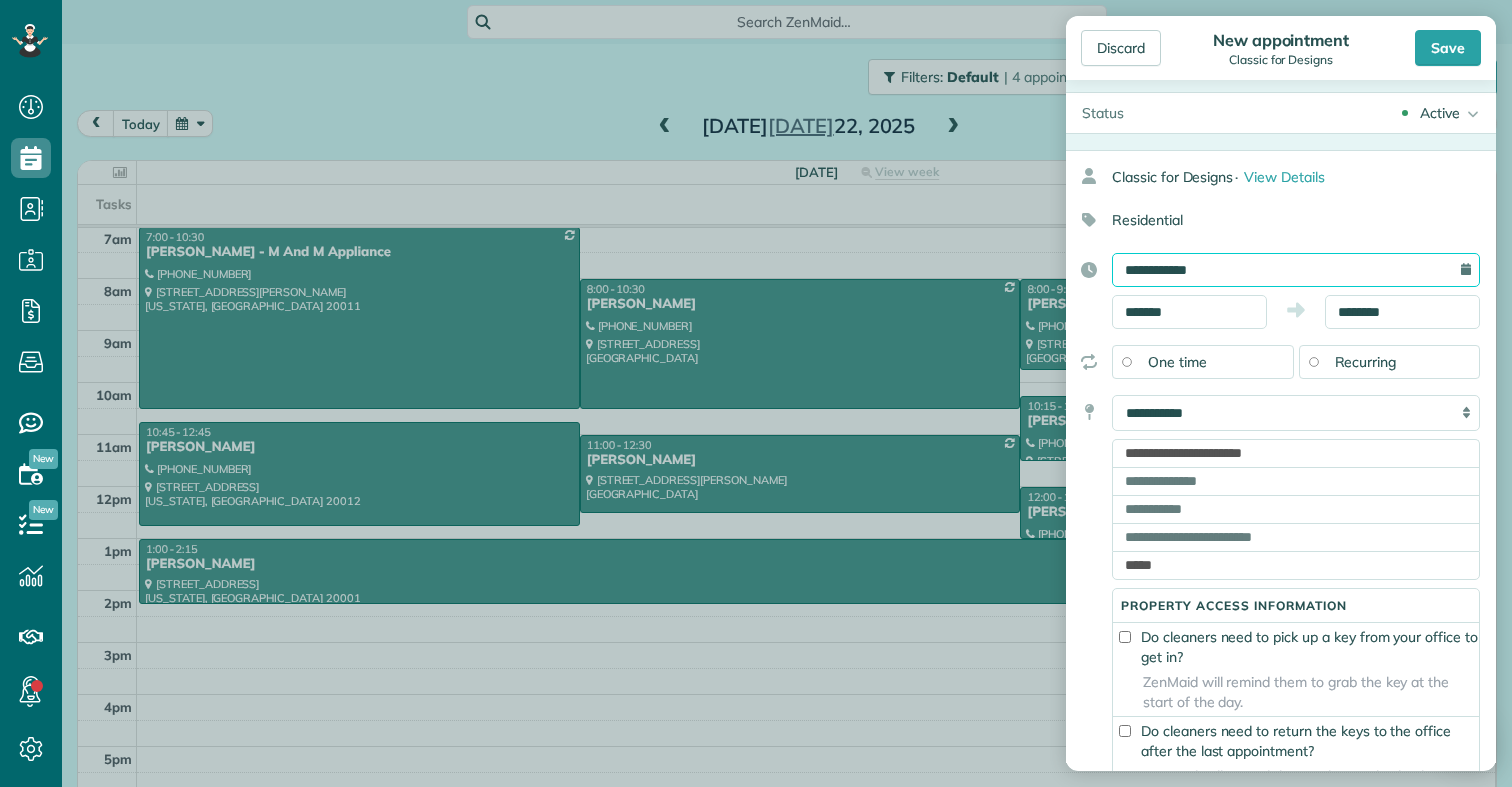 click on "**********" at bounding box center (1296, 270) 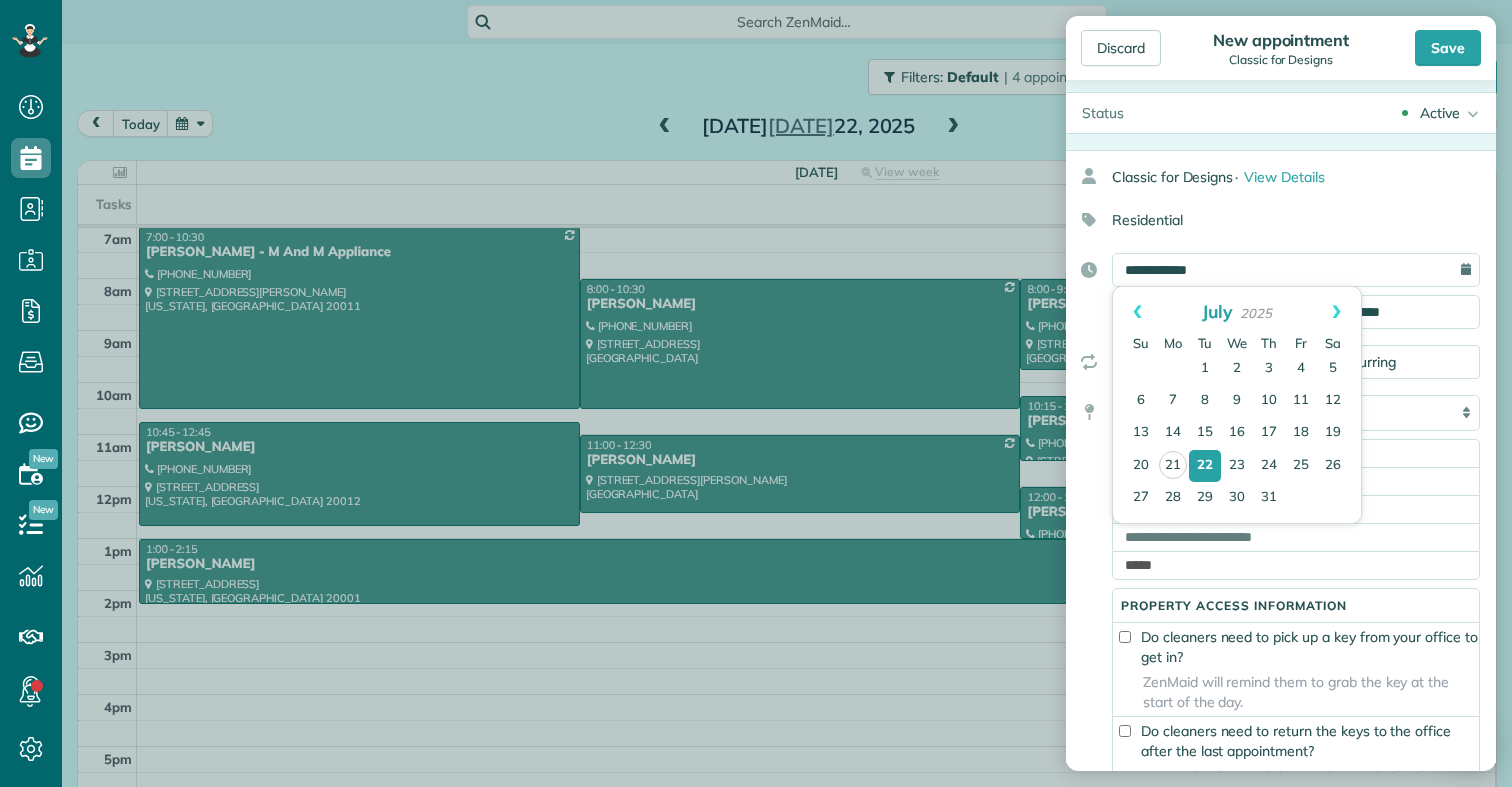 click on "22" at bounding box center [1205, 466] 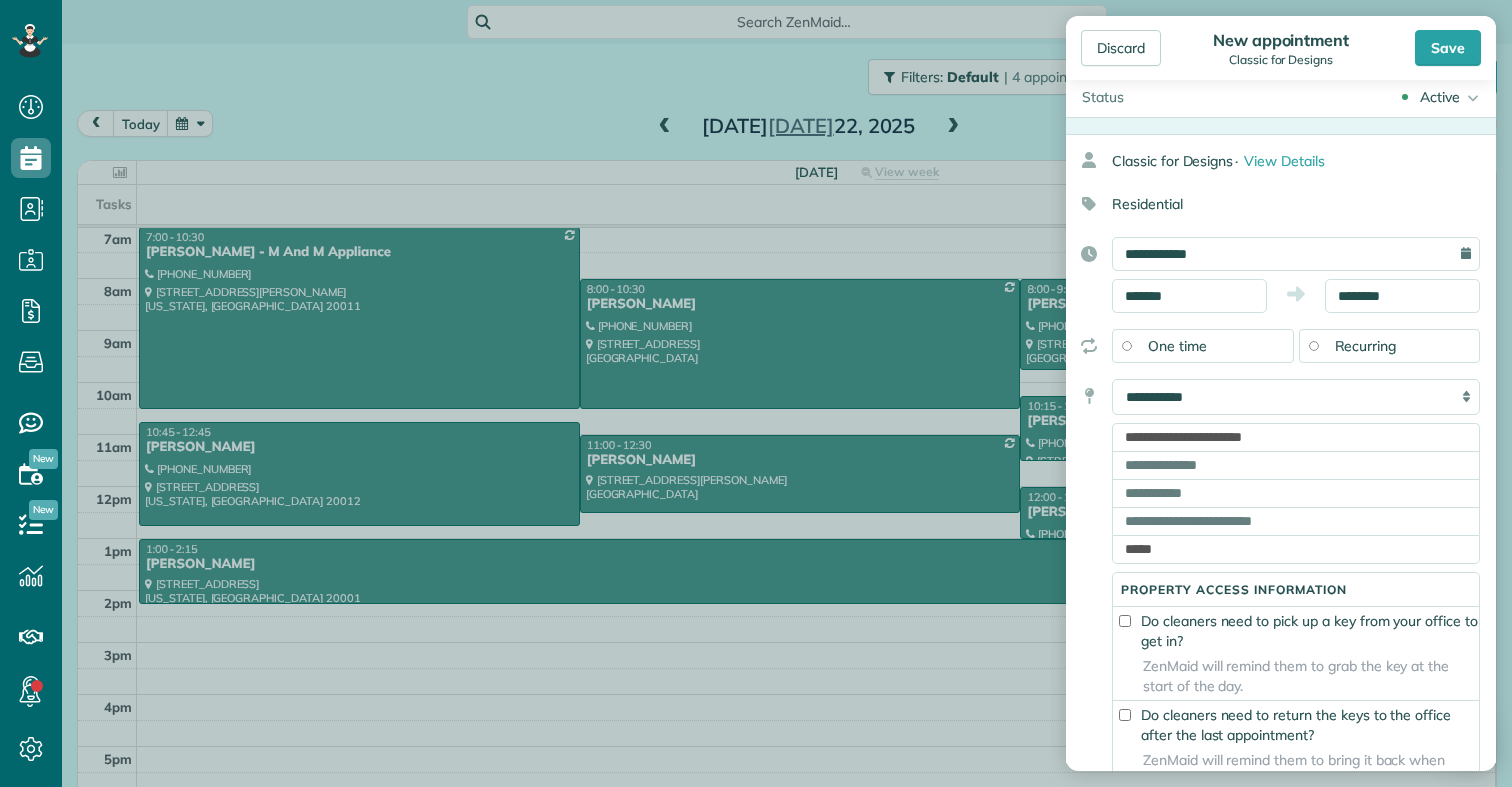 scroll, scrollTop: 170, scrollLeft: 0, axis: vertical 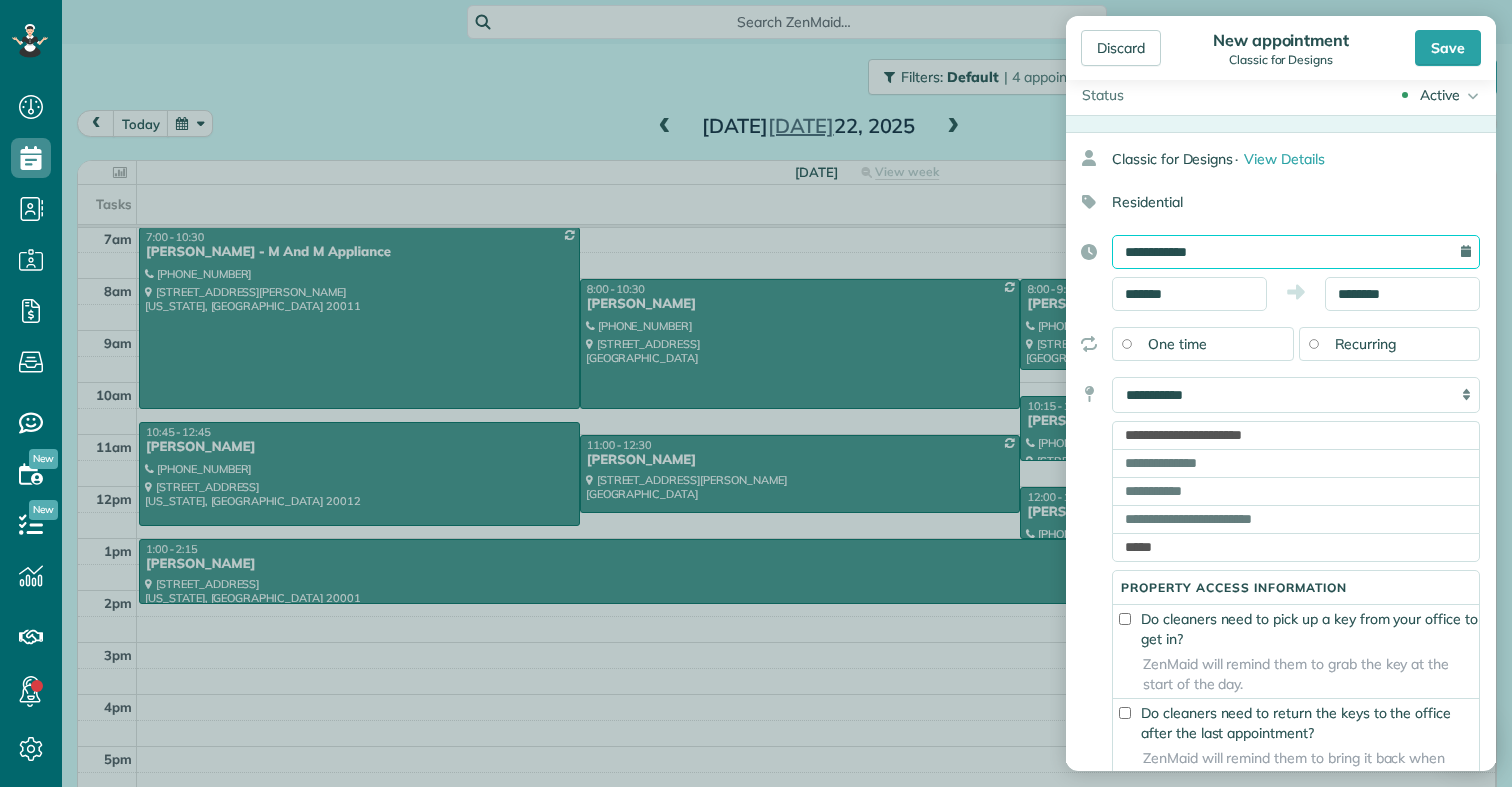 click on "**********" at bounding box center (1296, 252) 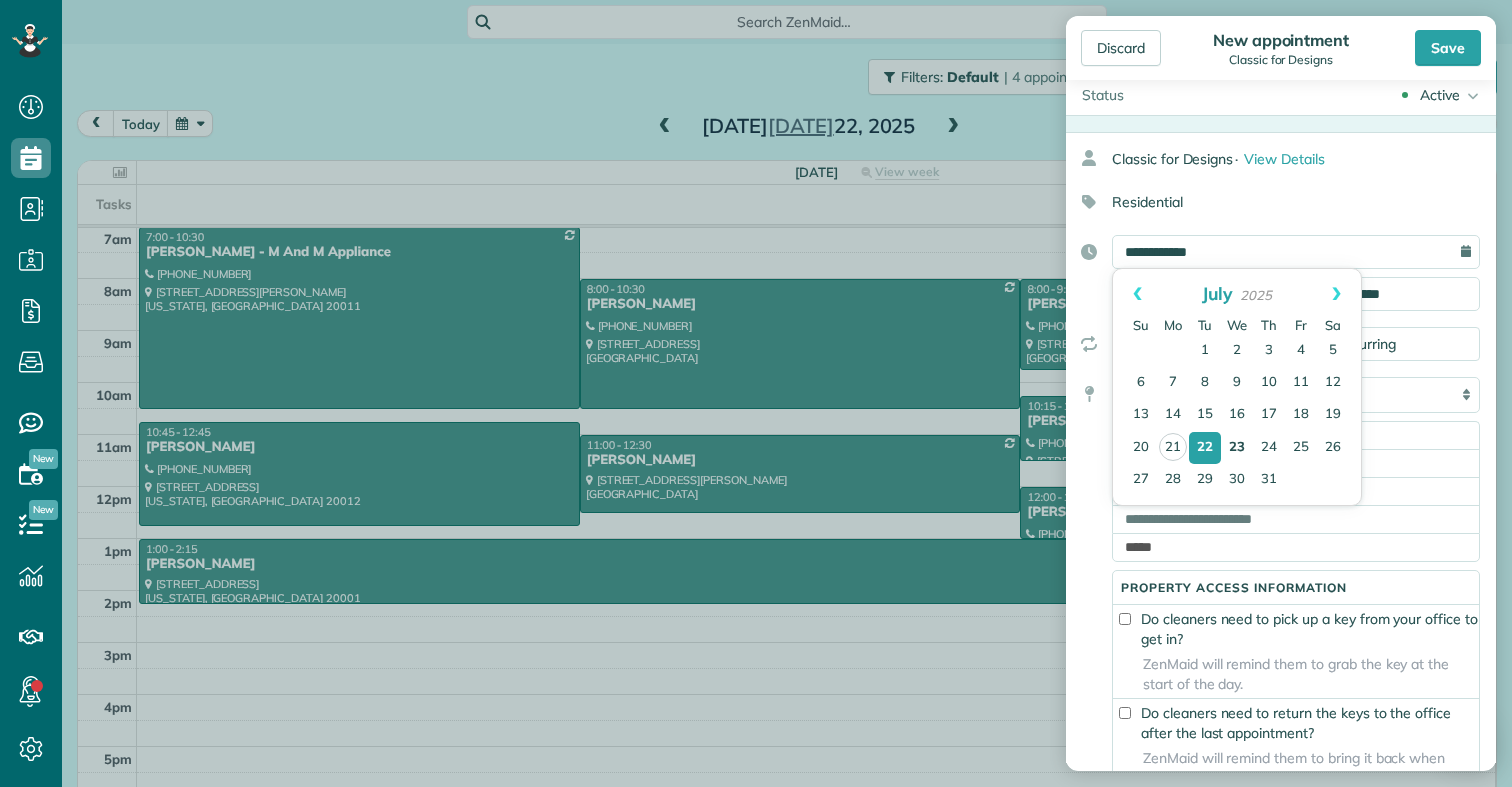 click on "23" at bounding box center (1237, 448) 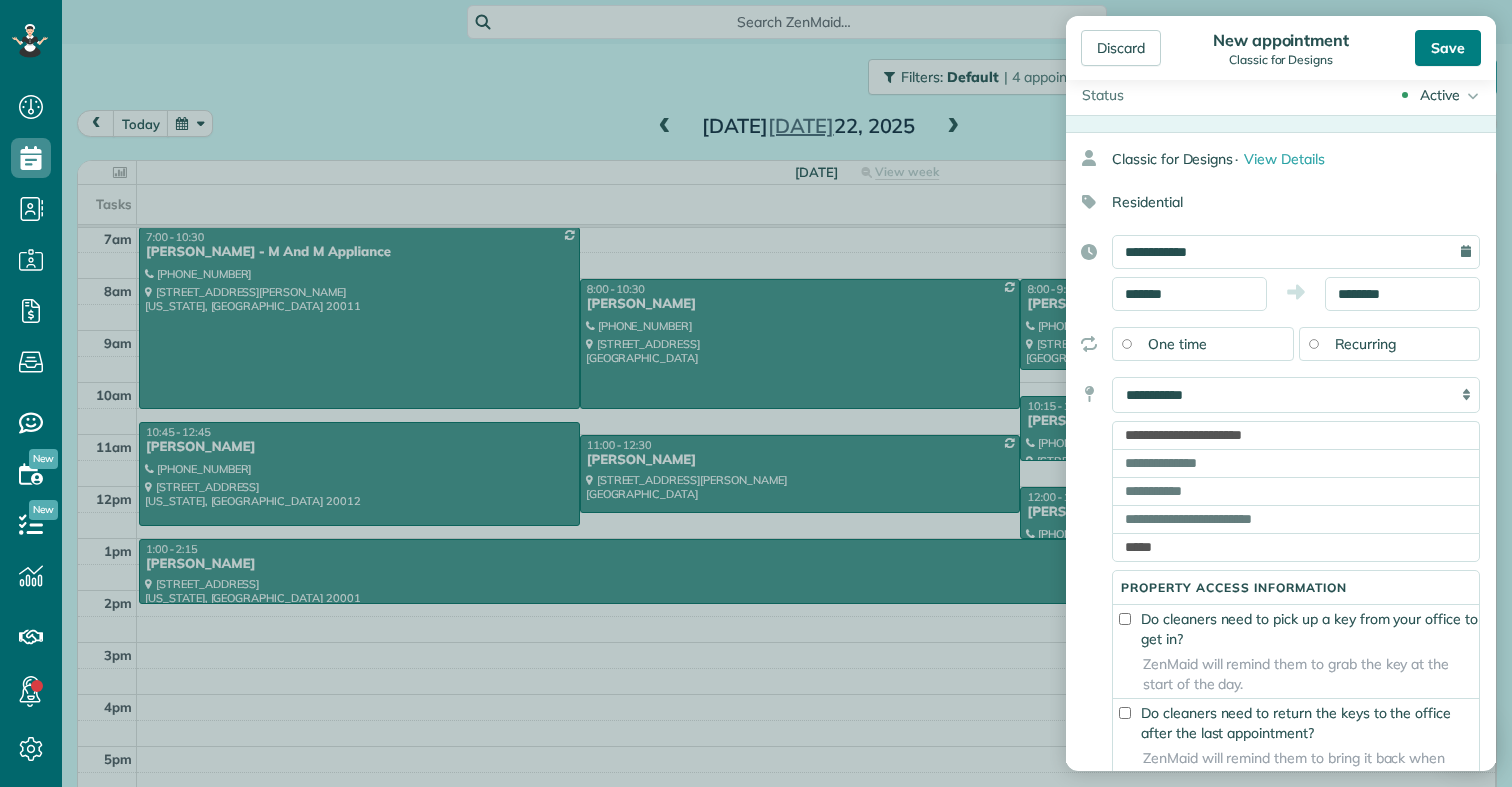 click on "Save" at bounding box center [1448, 48] 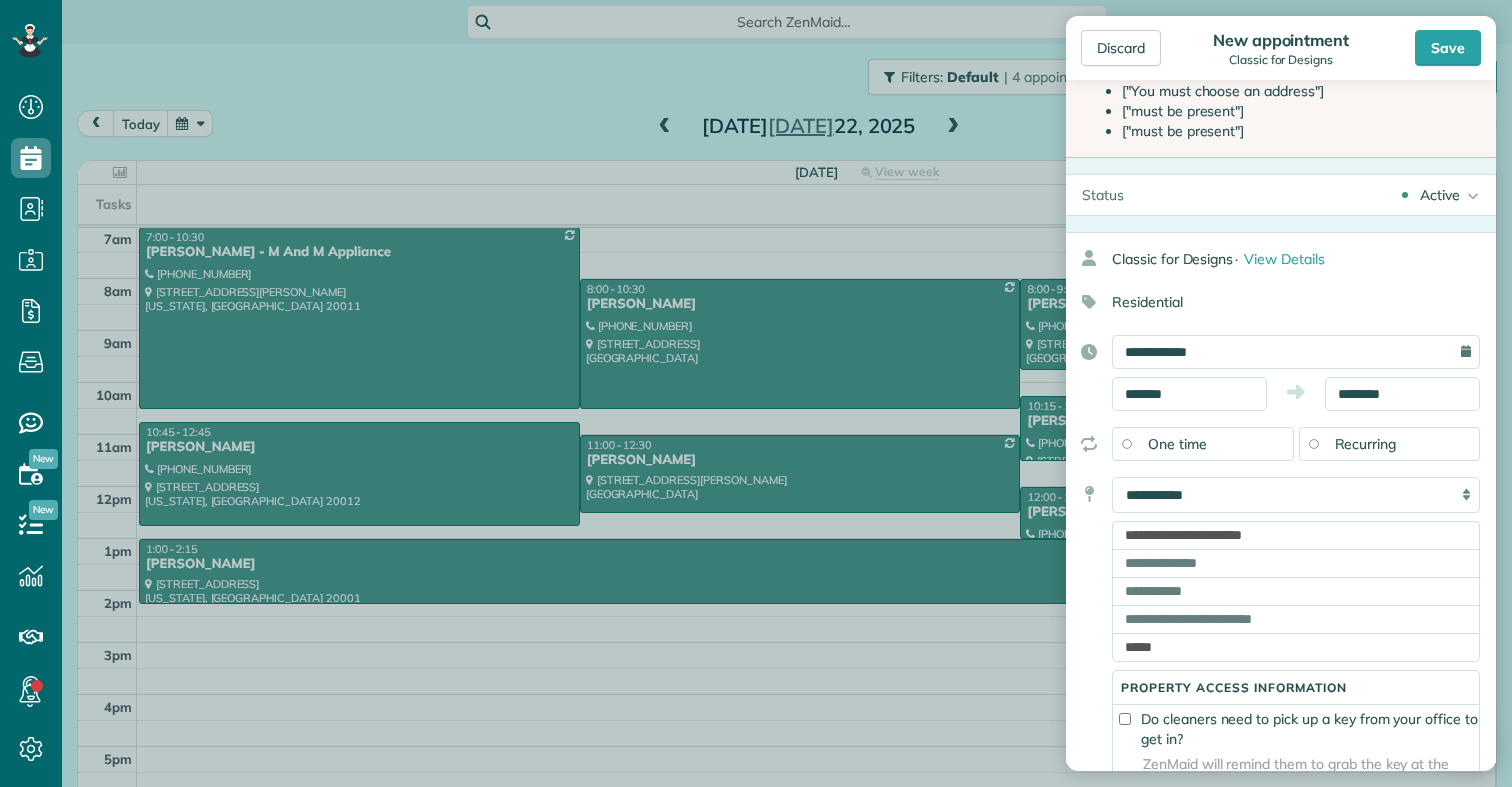 scroll, scrollTop: 72, scrollLeft: 0, axis: vertical 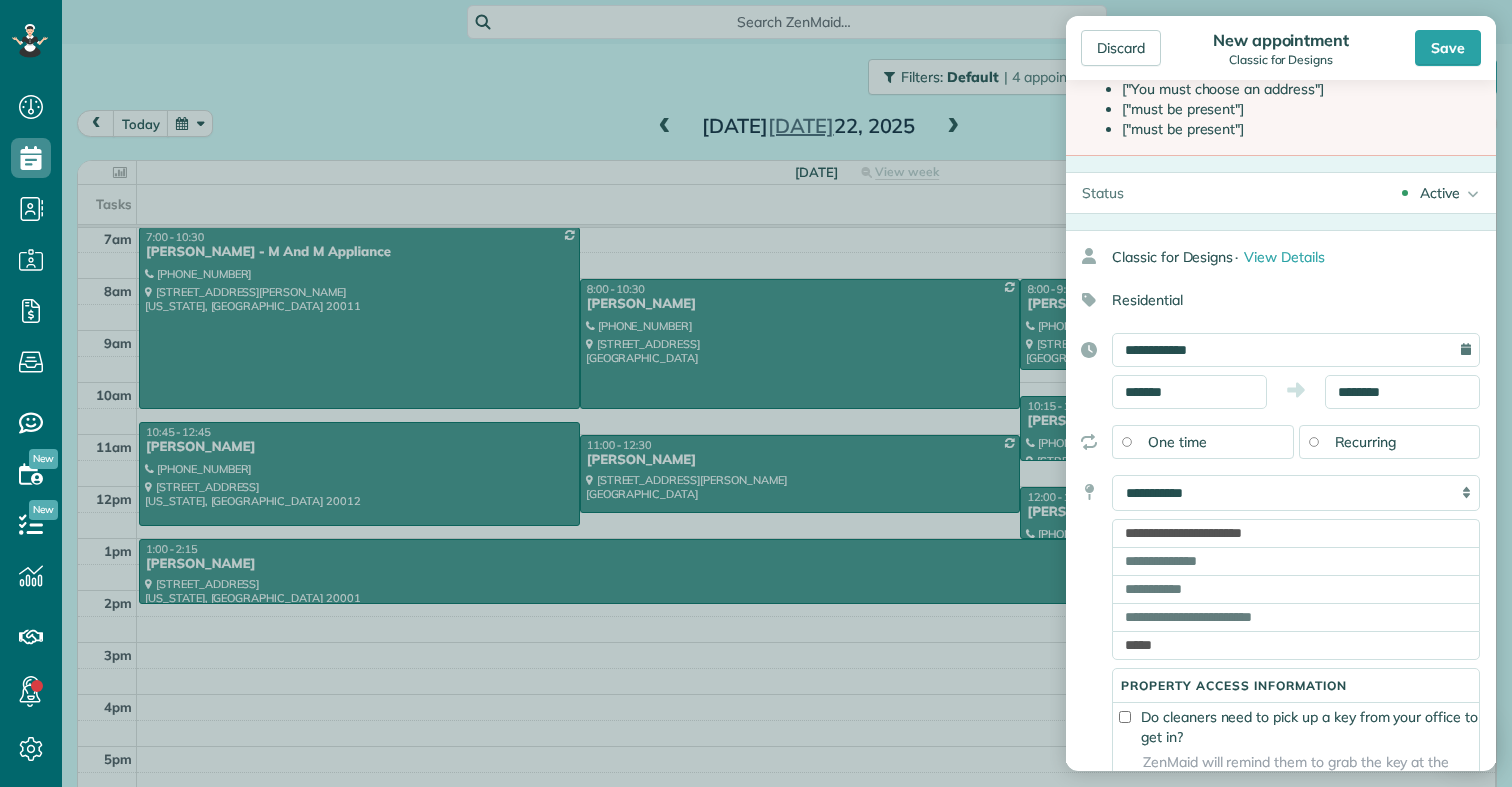 click on "Active" at bounding box center (1440, 193) 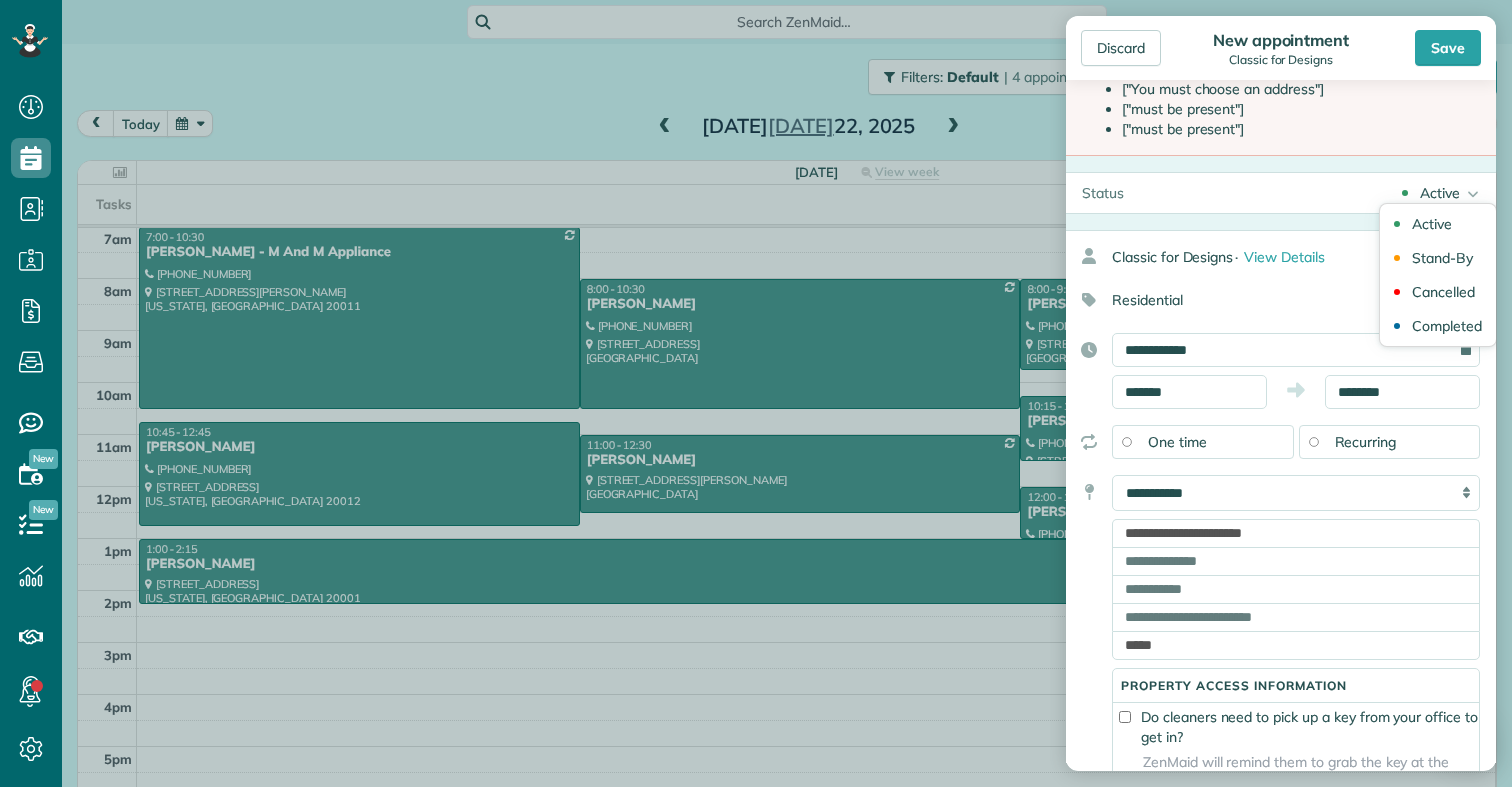 click on "Residential" at bounding box center [1273, 300] 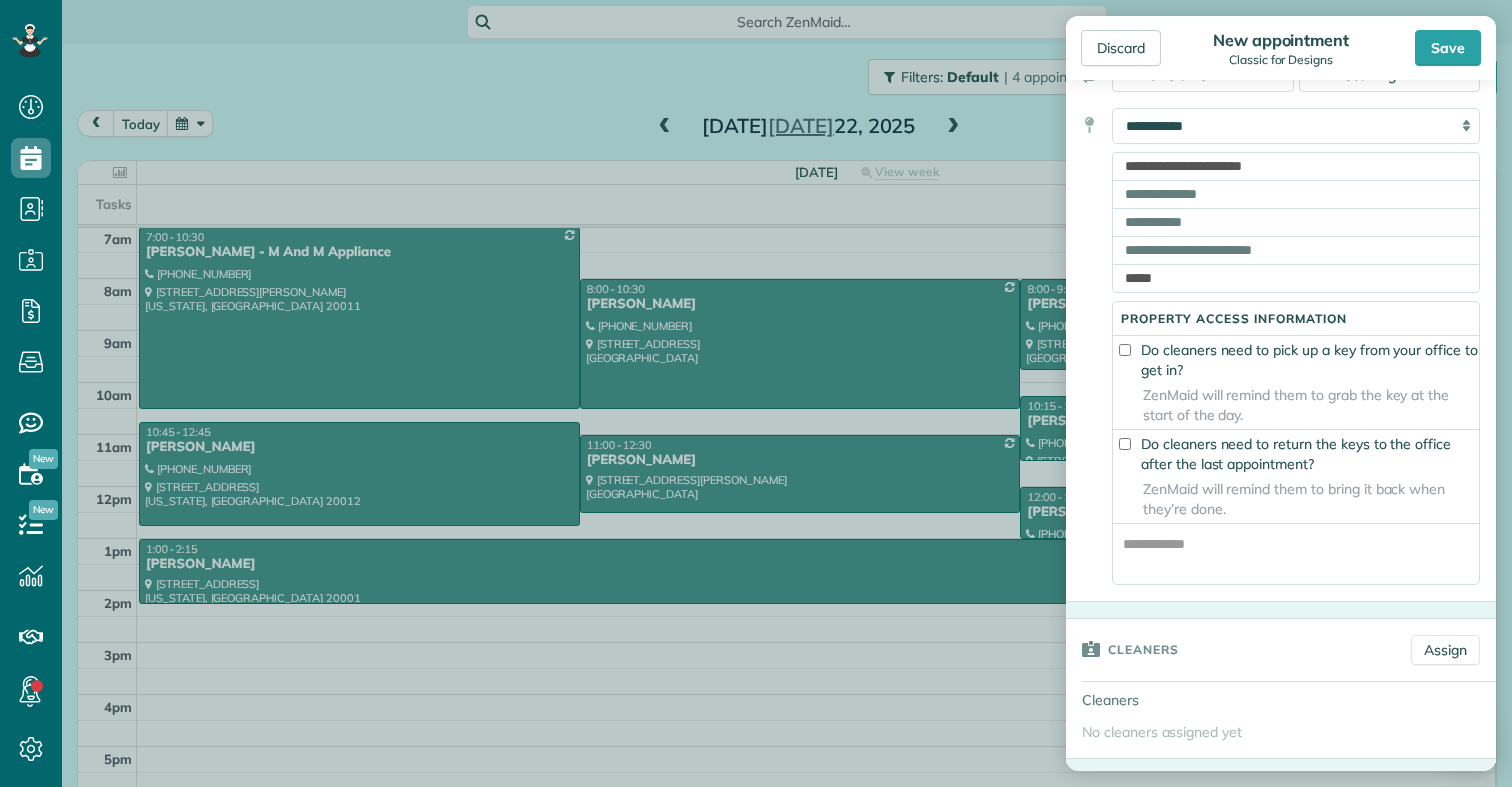 scroll, scrollTop: 468, scrollLeft: 0, axis: vertical 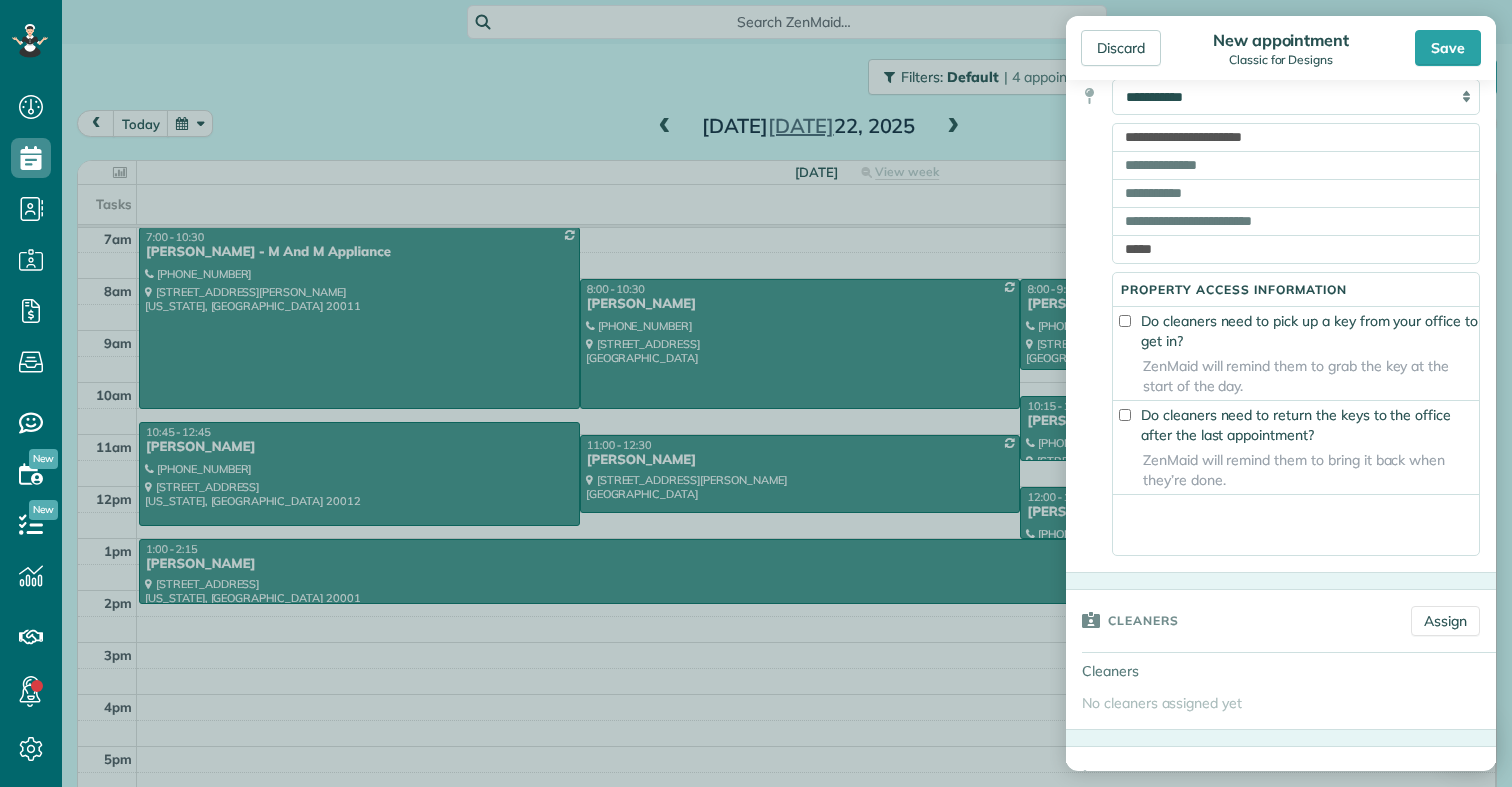 click at bounding box center [1296, 525] 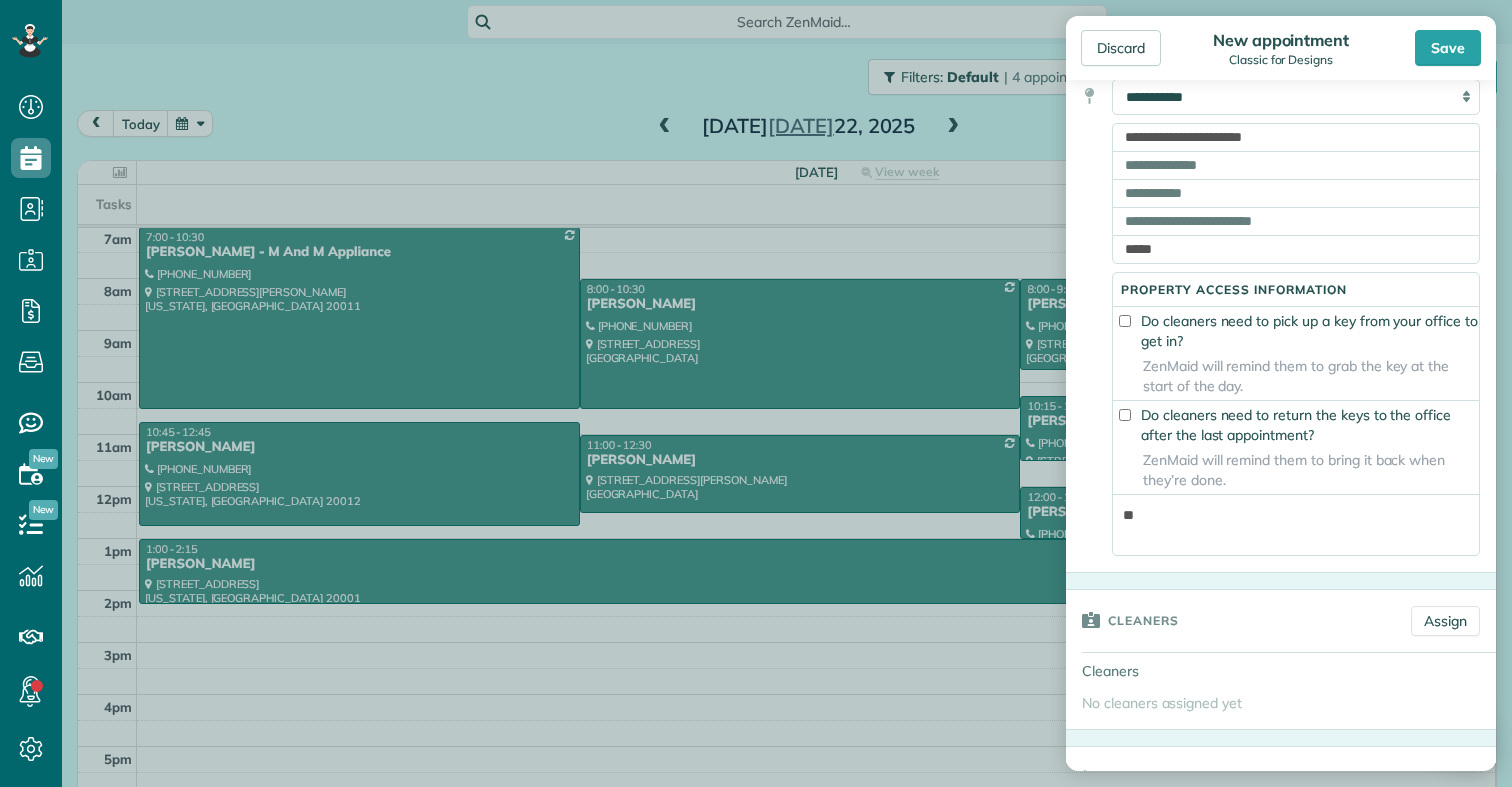 type on "*" 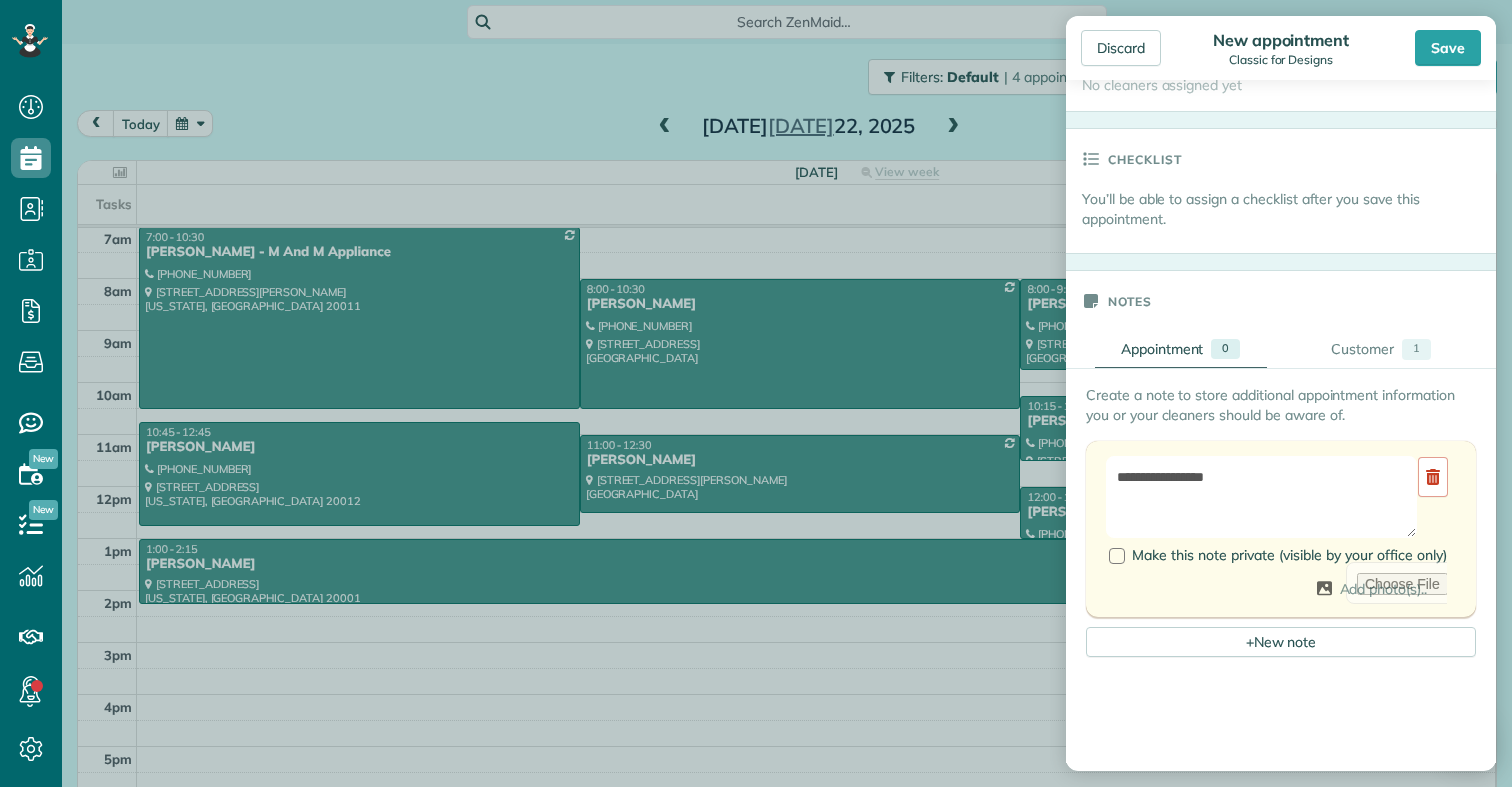 scroll, scrollTop: 1095, scrollLeft: 0, axis: vertical 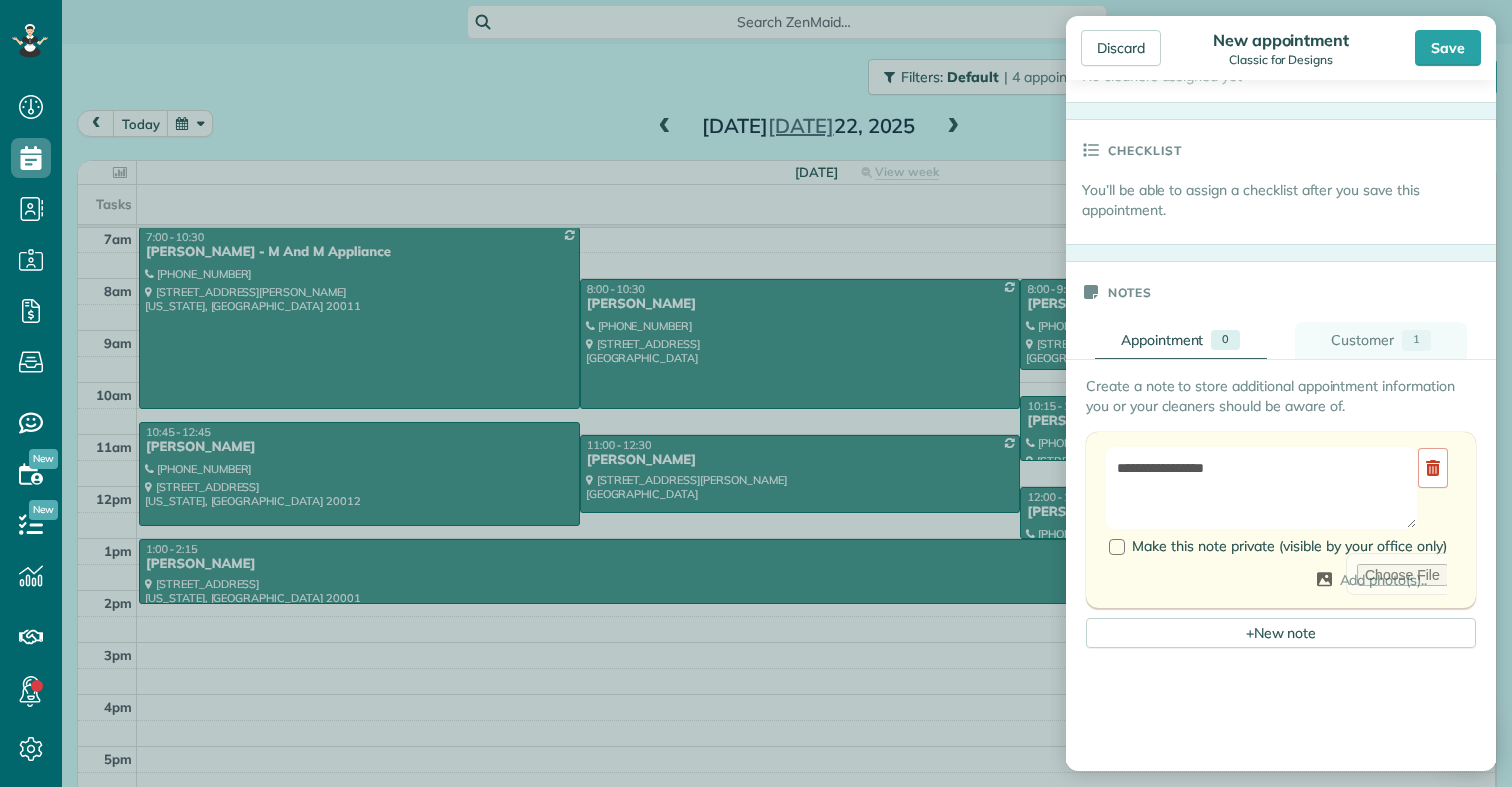 type on "**********" 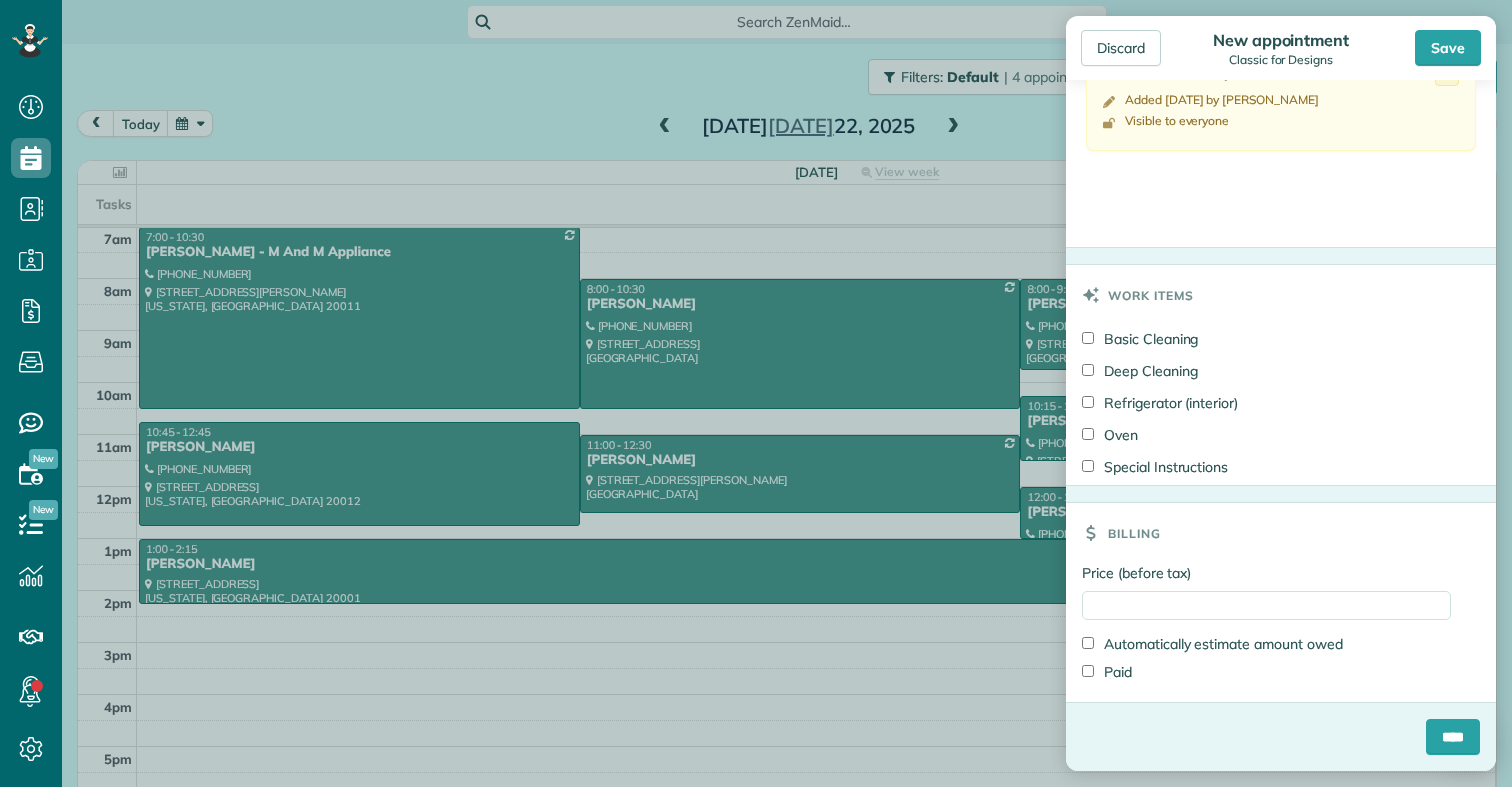 scroll, scrollTop: 1481, scrollLeft: 0, axis: vertical 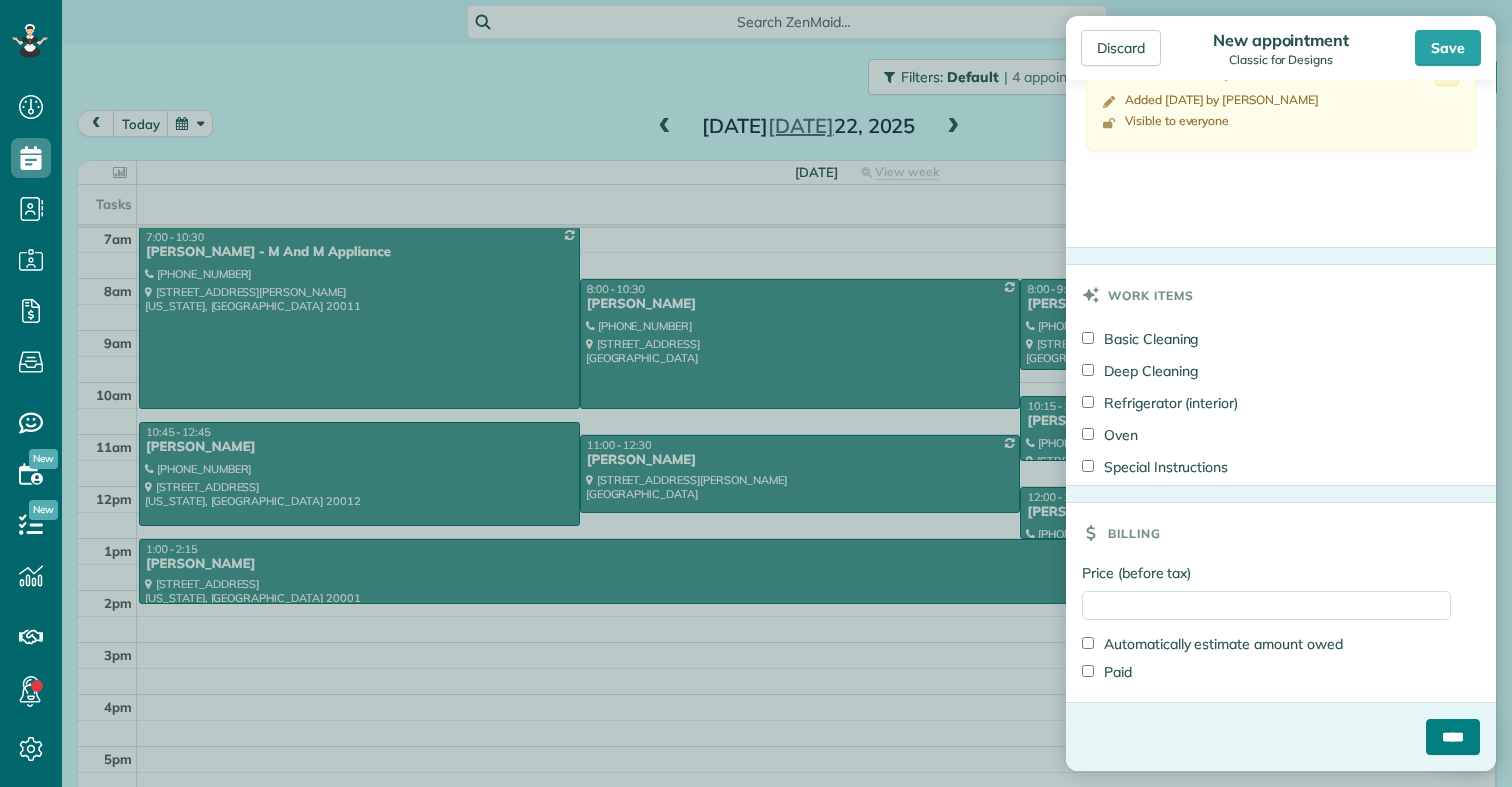 click on "****" at bounding box center [1453, 737] 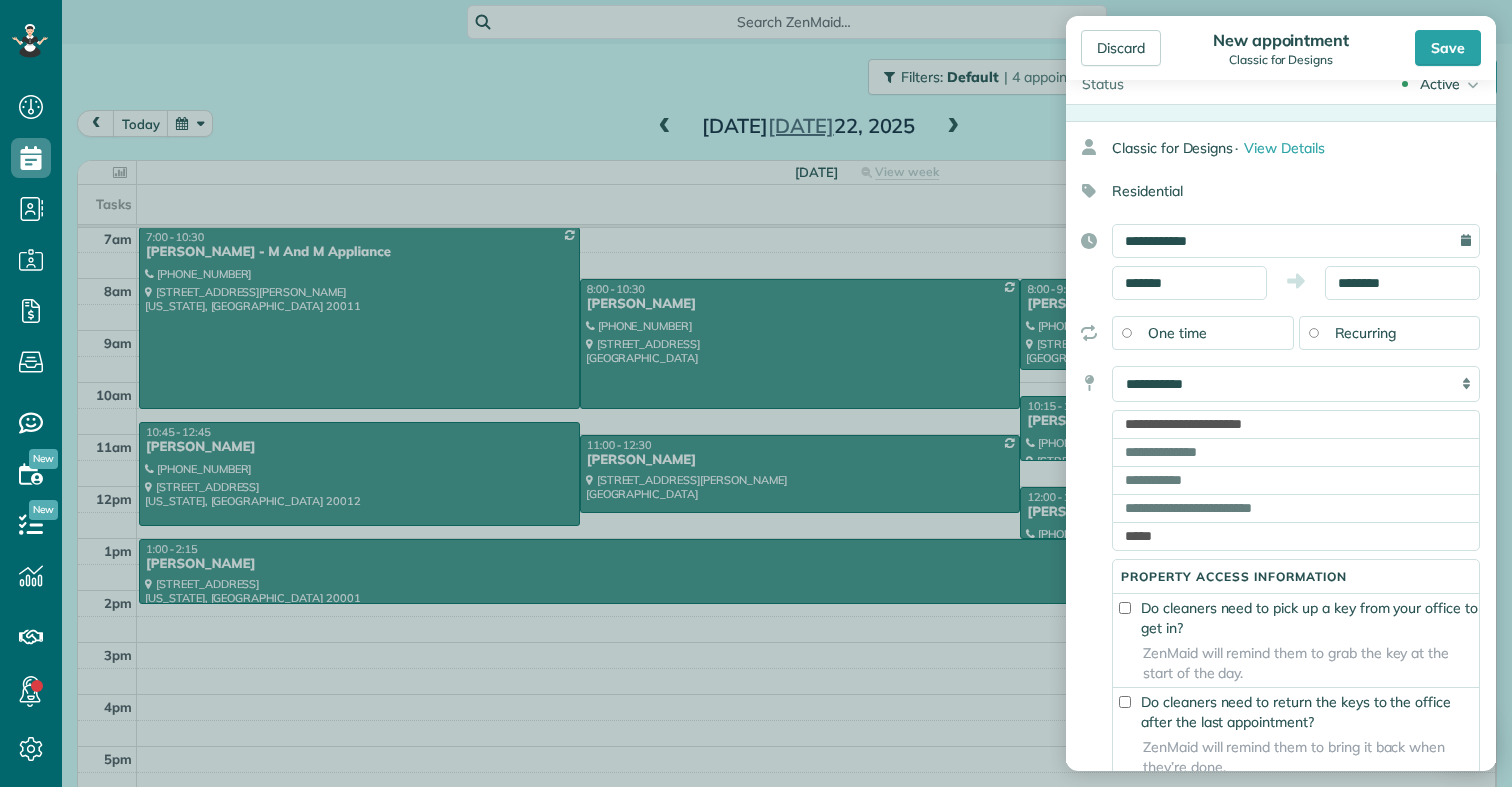 scroll, scrollTop: 187, scrollLeft: 0, axis: vertical 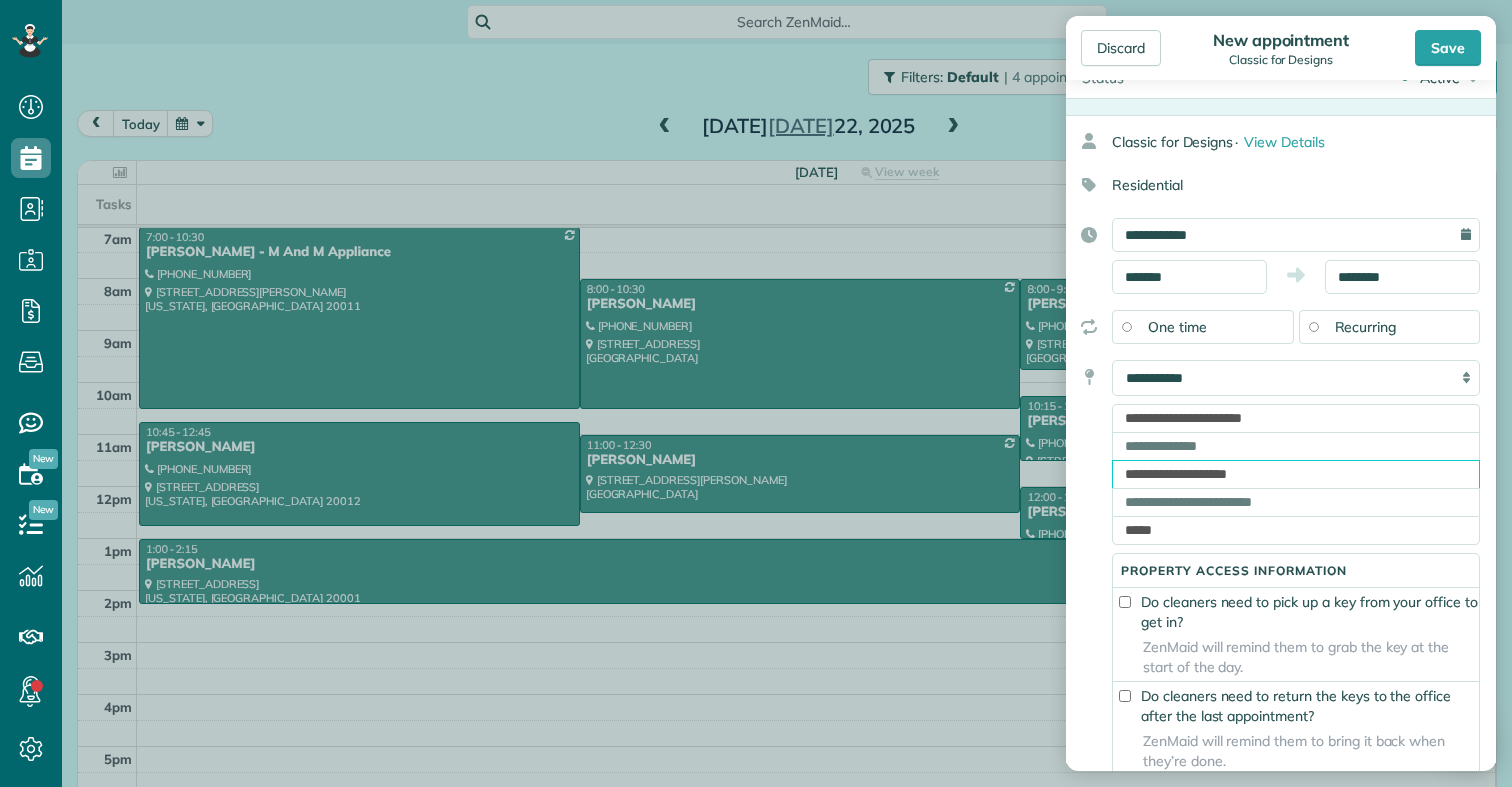 type on "**********" 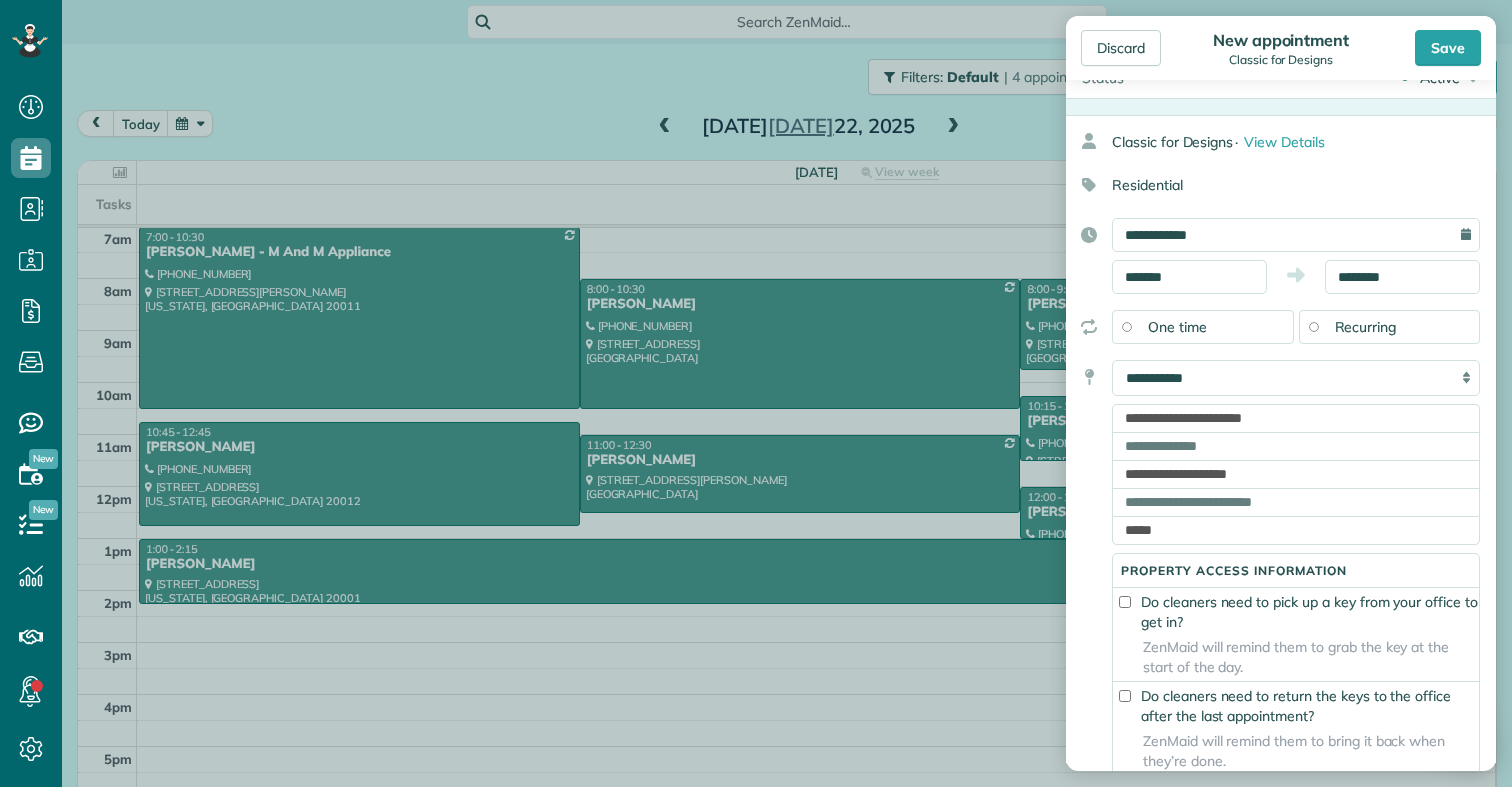 click on "**********" at bounding box center (1273, 598) 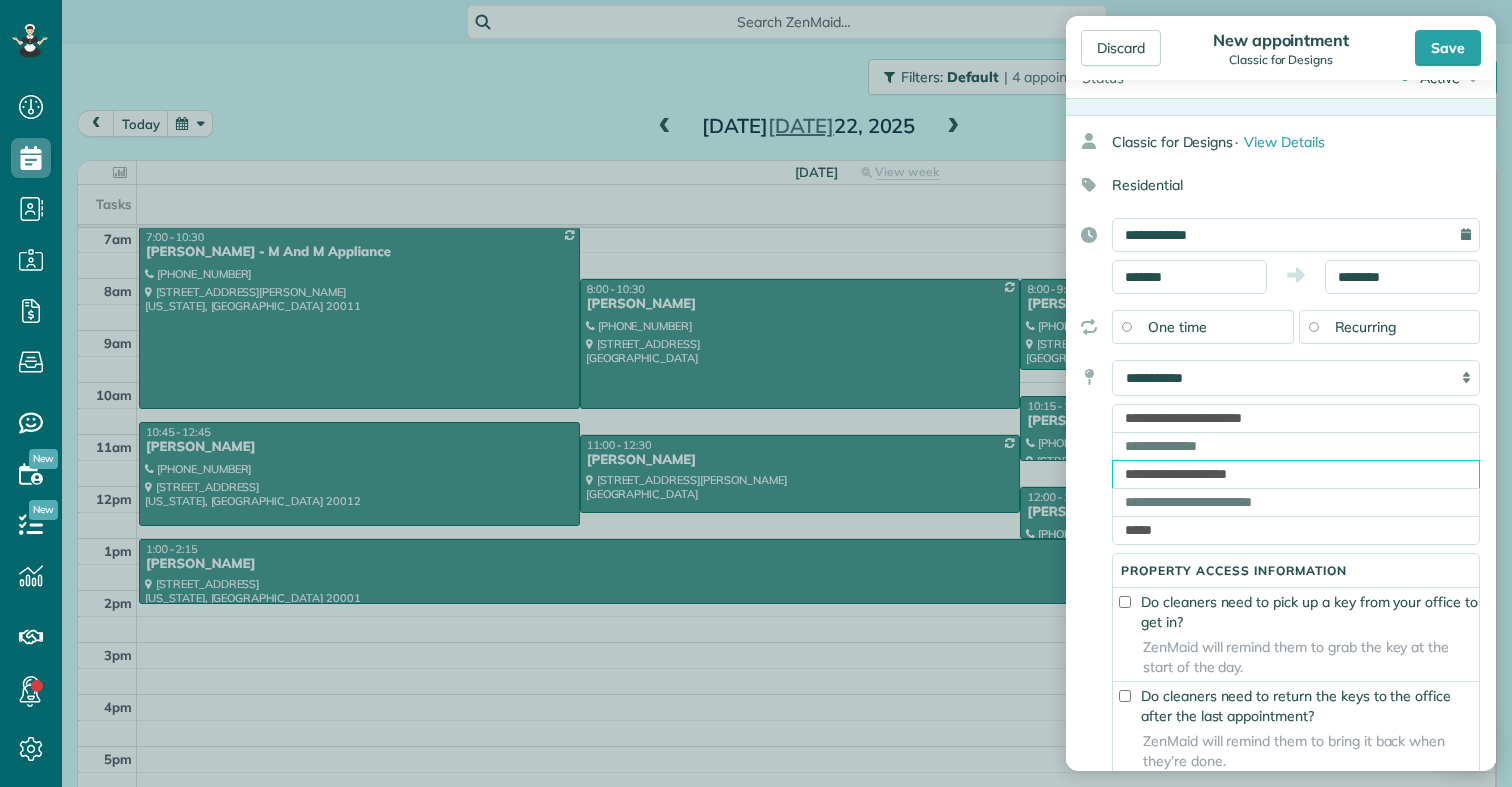 drag, startPoint x: 1271, startPoint y: 480, endPoint x: 1047, endPoint y: 478, distance: 224.00893 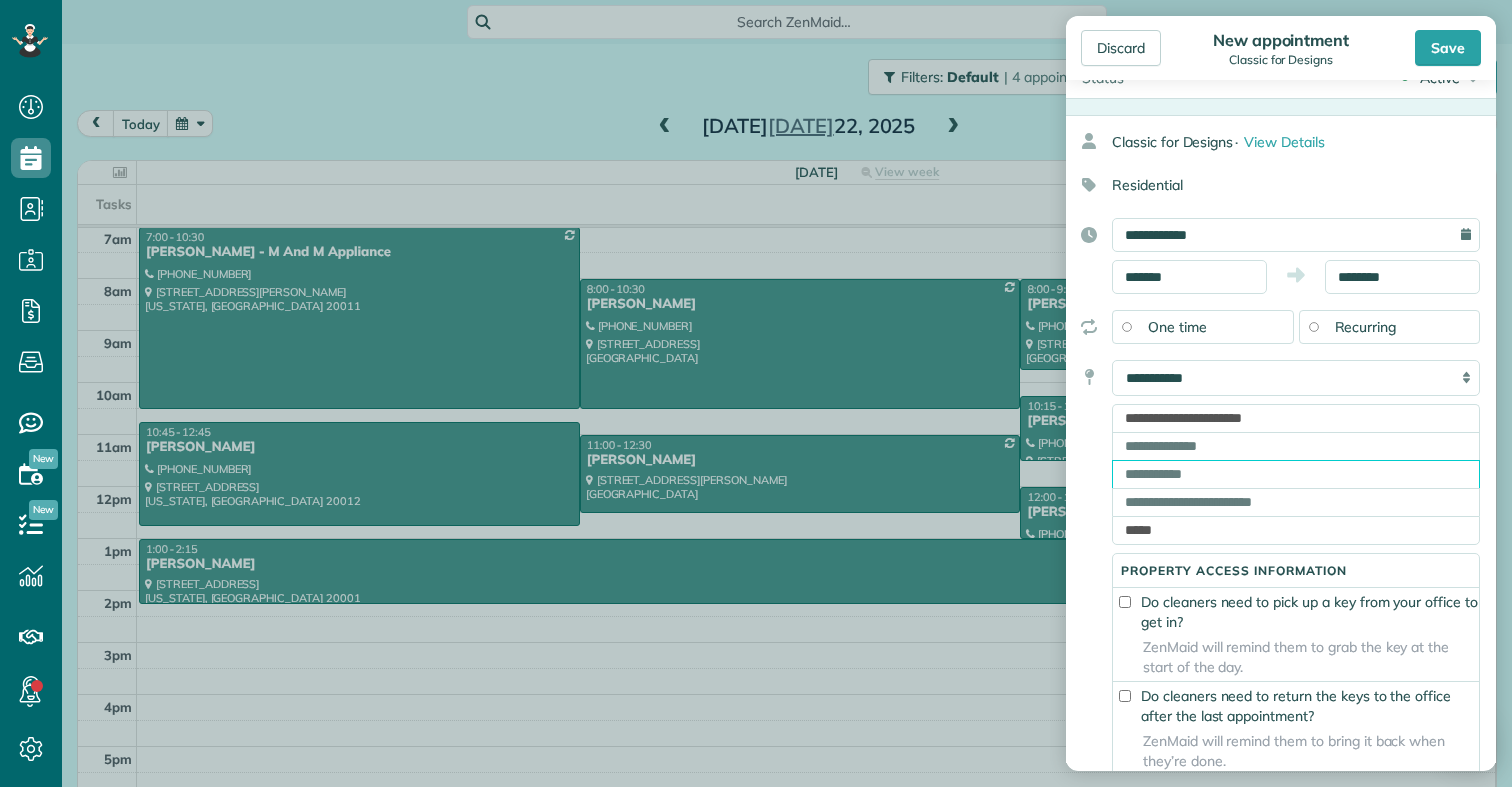 type 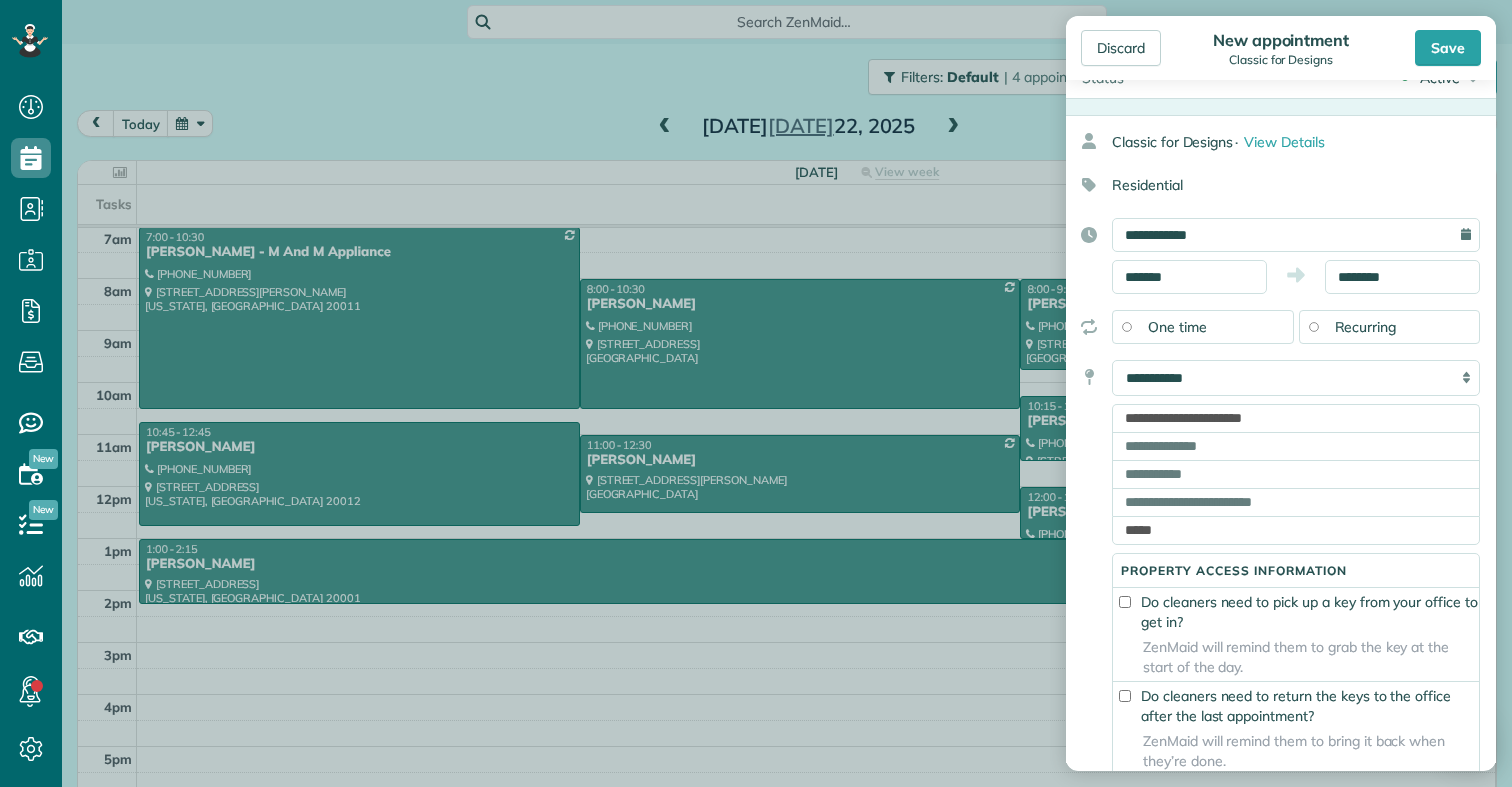 click on "**********" at bounding box center (1273, 598) 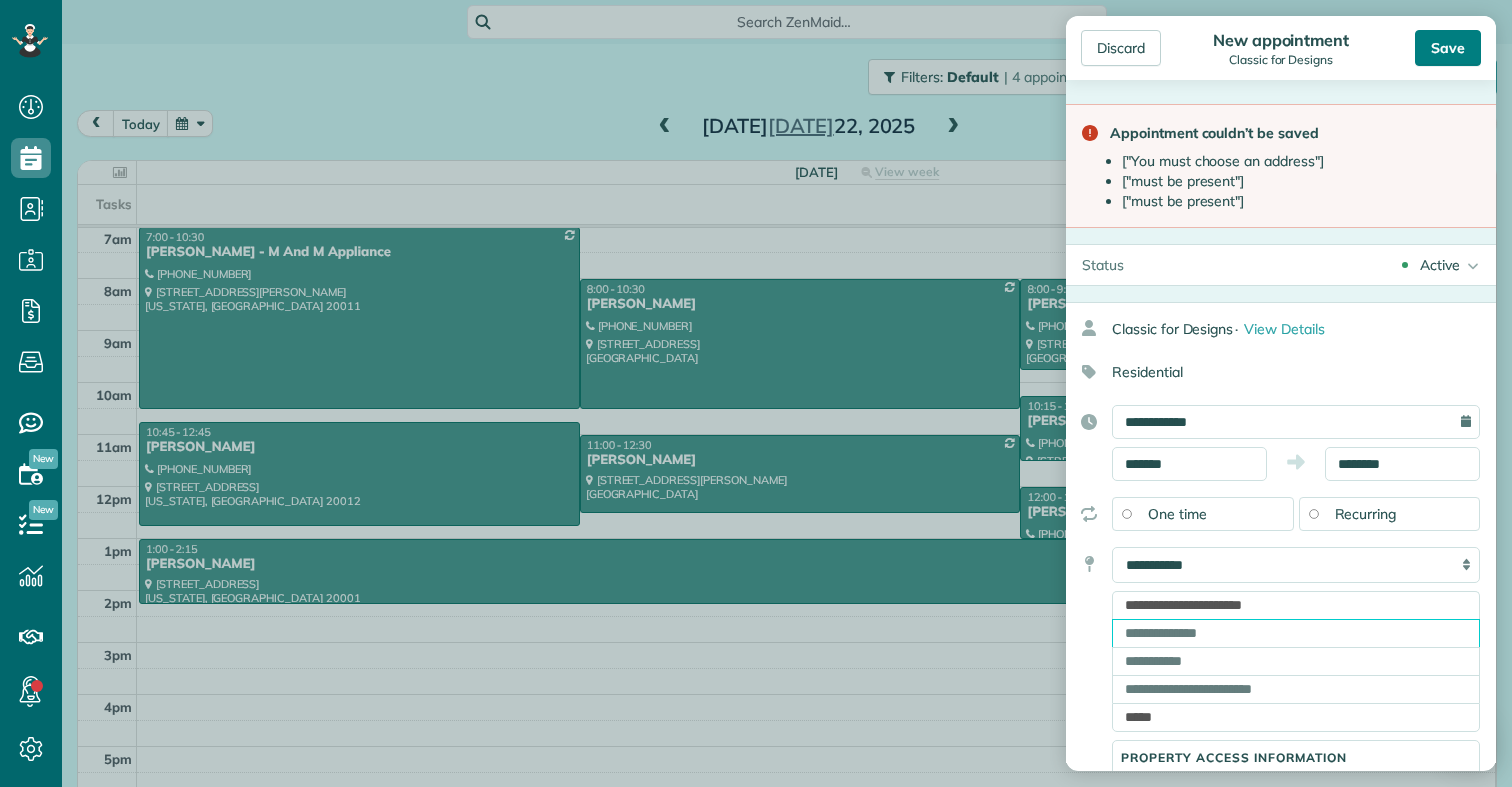 scroll, scrollTop: 0, scrollLeft: 0, axis: both 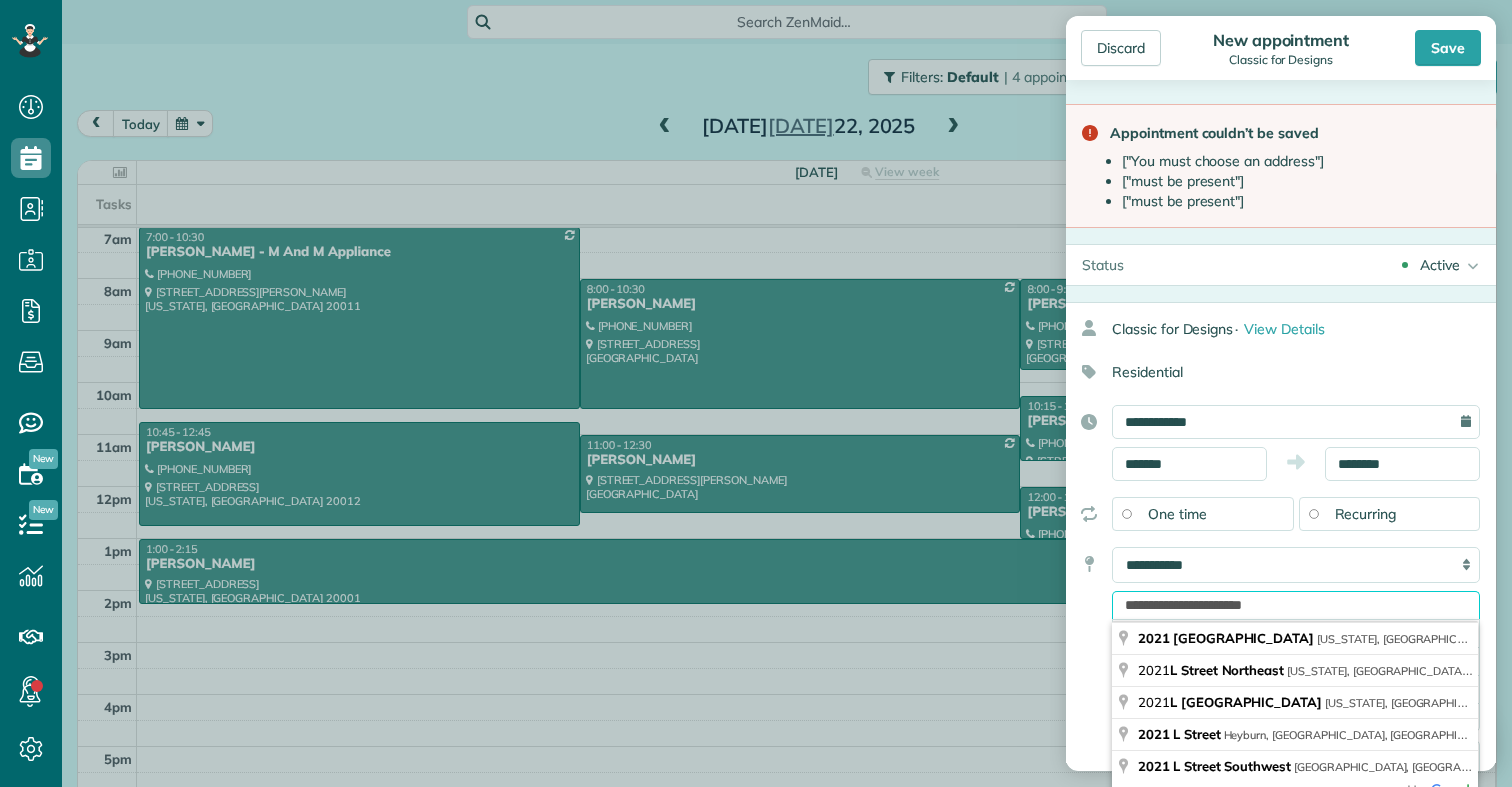 drag, startPoint x: 1360, startPoint y: 600, endPoint x: 1051, endPoint y: 589, distance: 309.19574 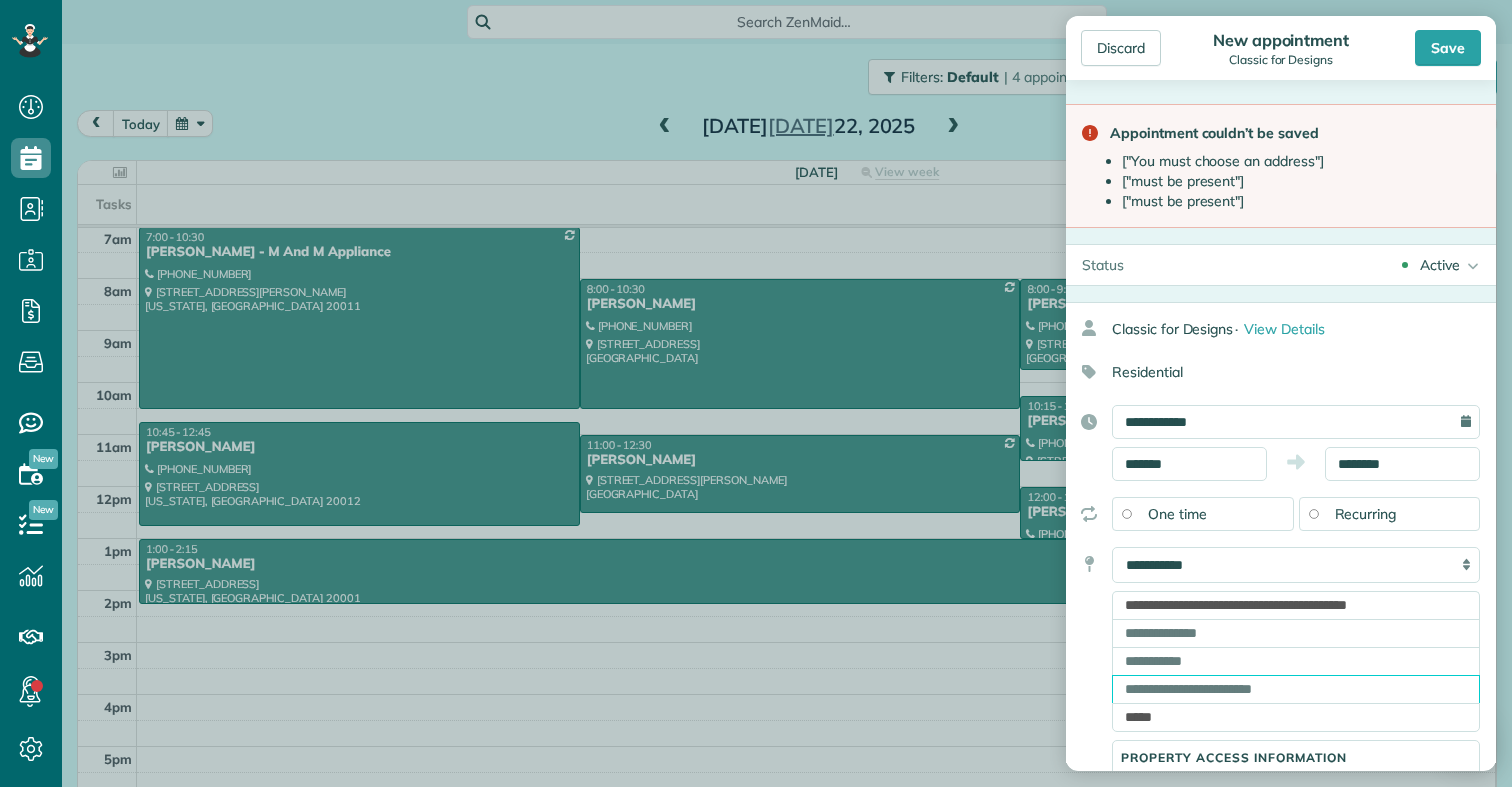type on "**********" 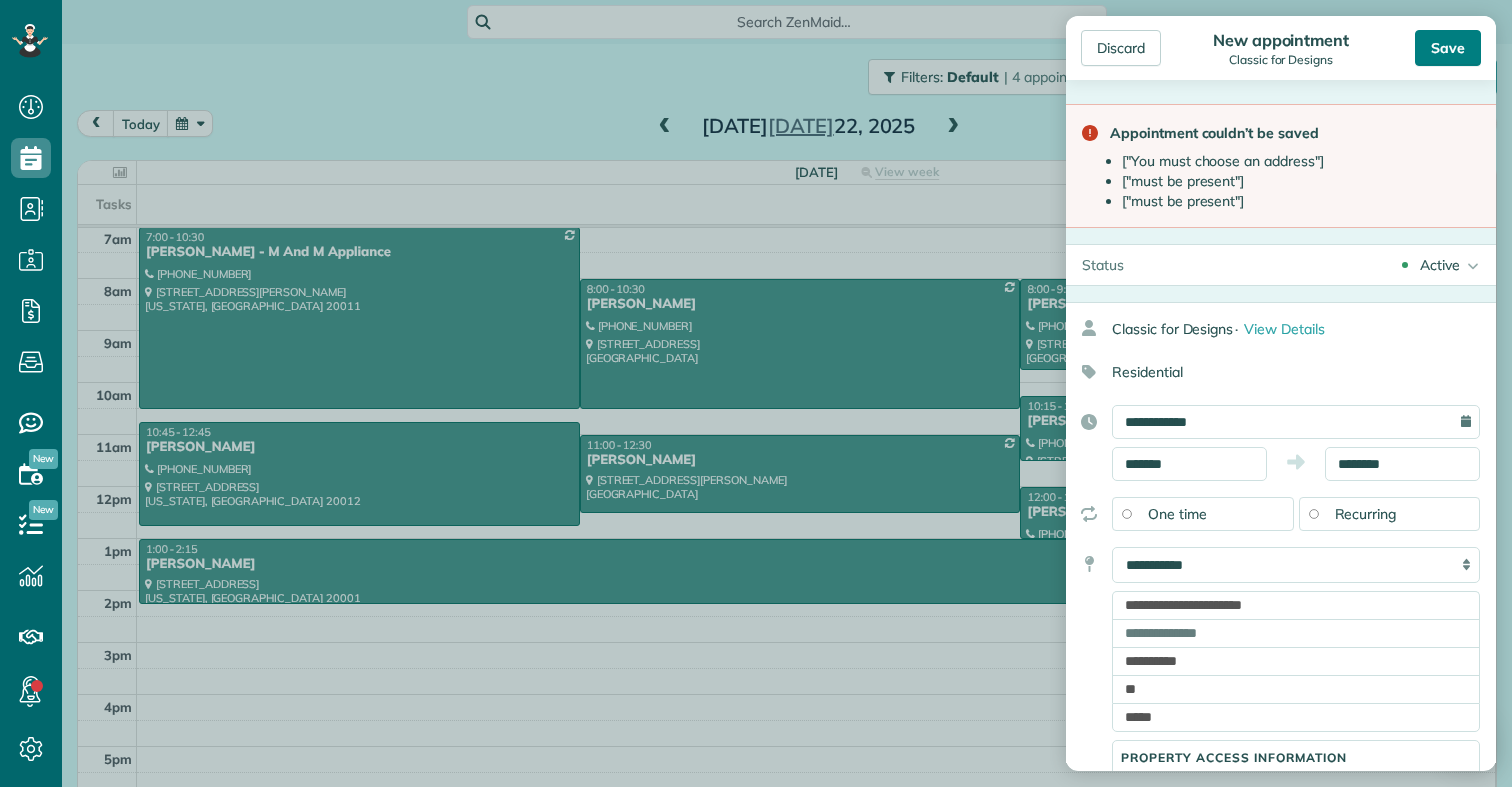 click on "Save" at bounding box center [1448, 48] 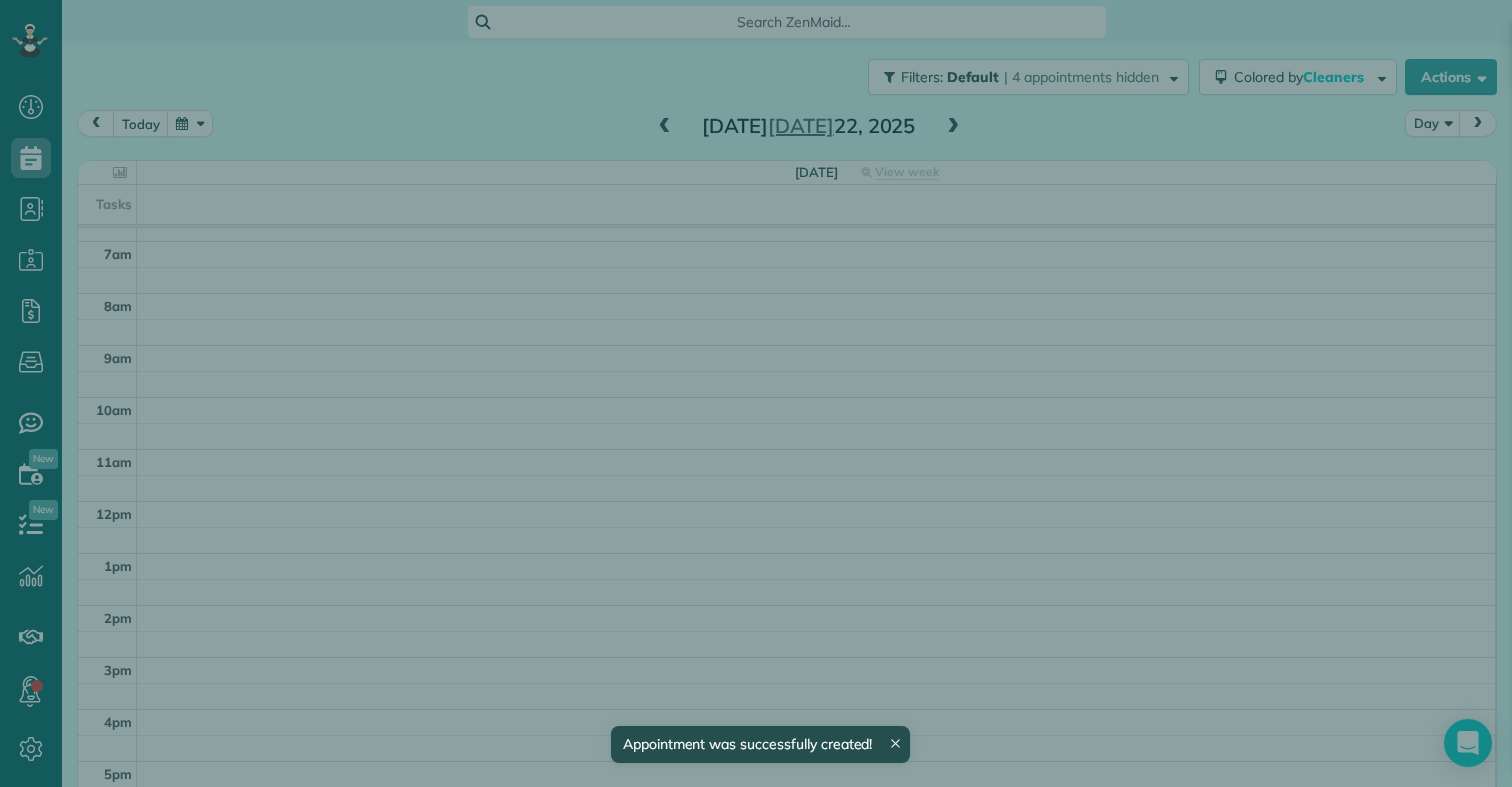 scroll, scrollTop: 350, scrollLeft: 0, axis: vertical 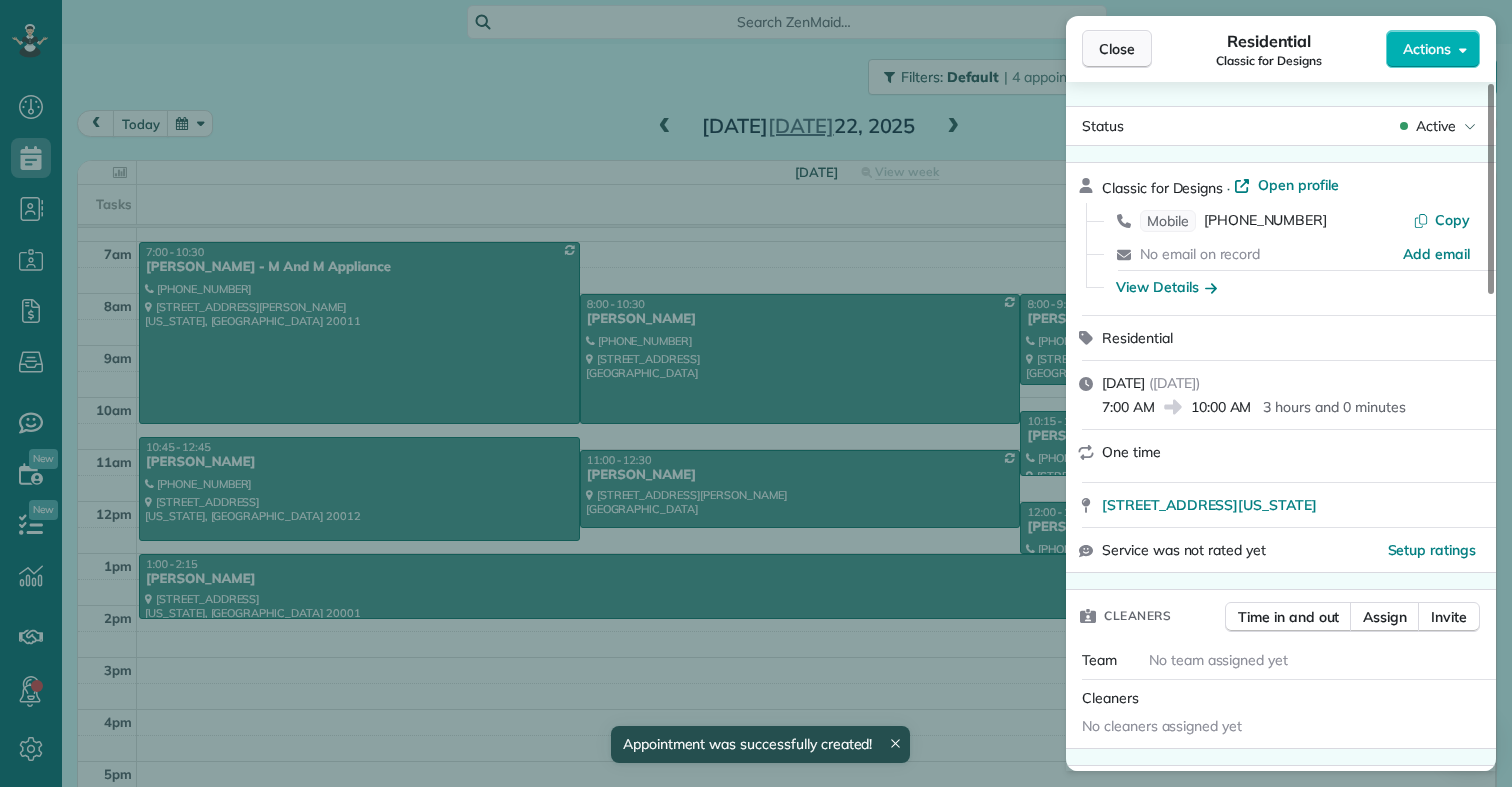 click on "Close" at bounding box center [1117, 49] 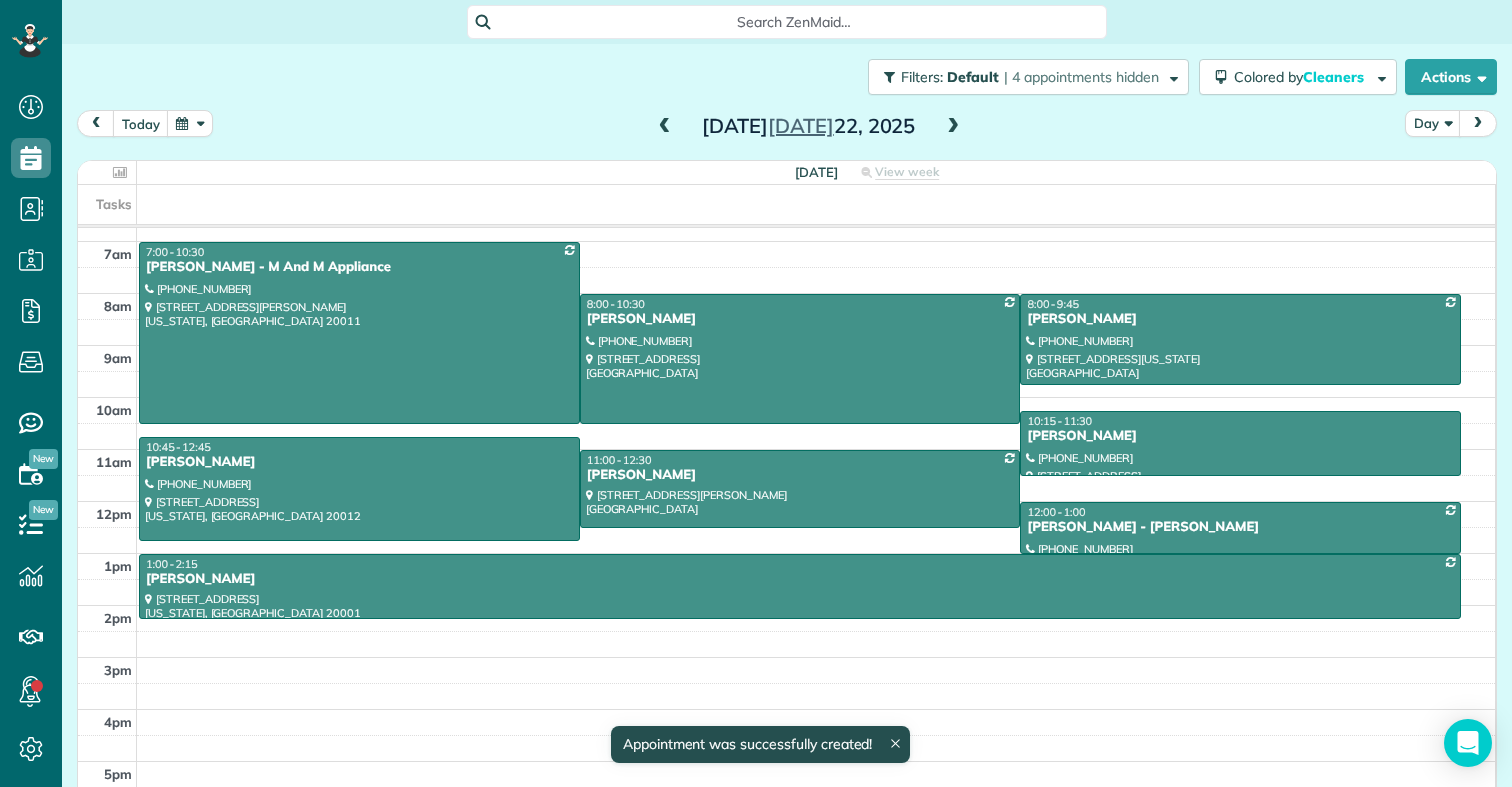 click at bounding box center [953, 127] 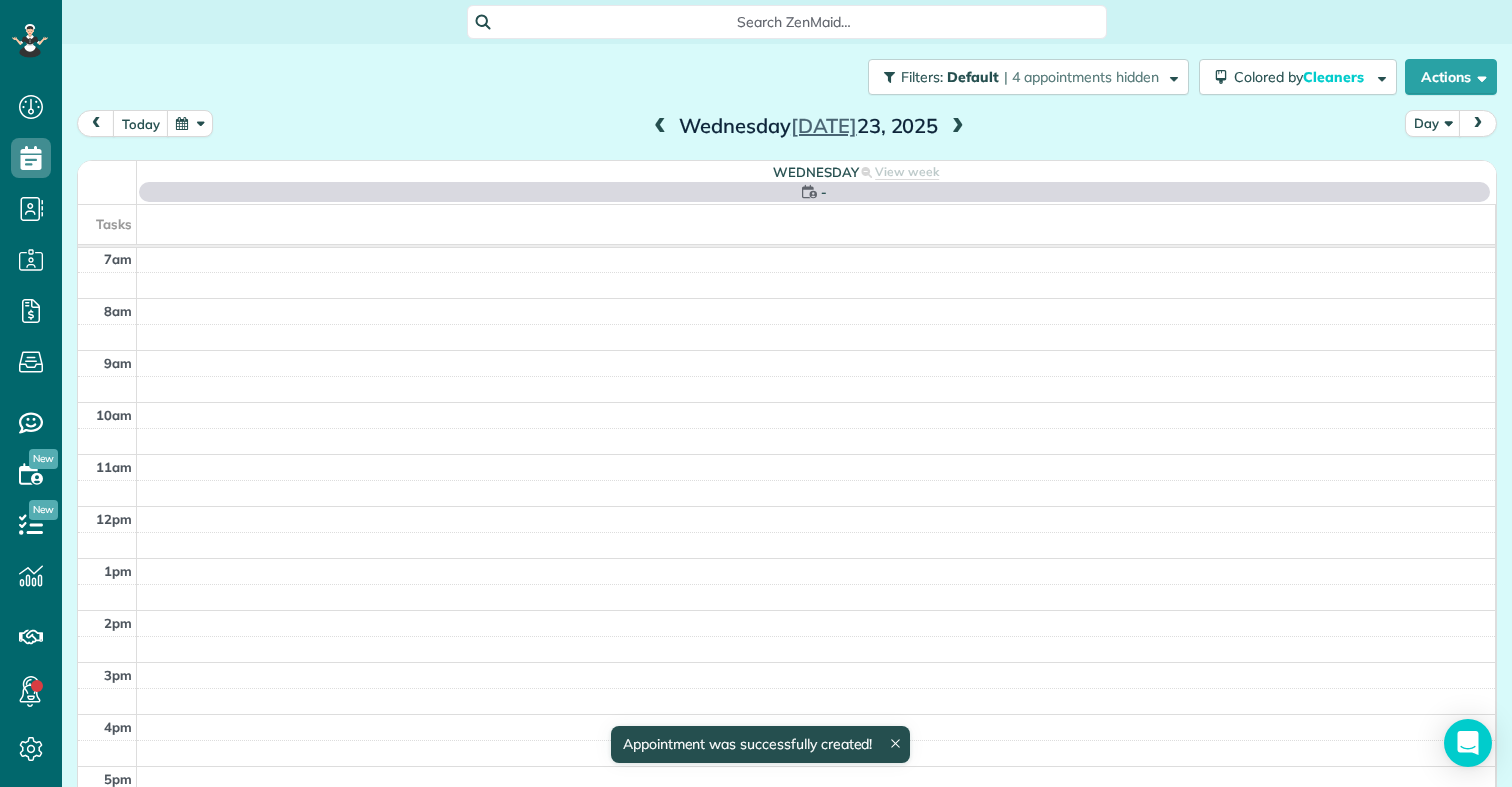 scroll, scrollTop: 365, scrollLeft: 0, axis: vertical 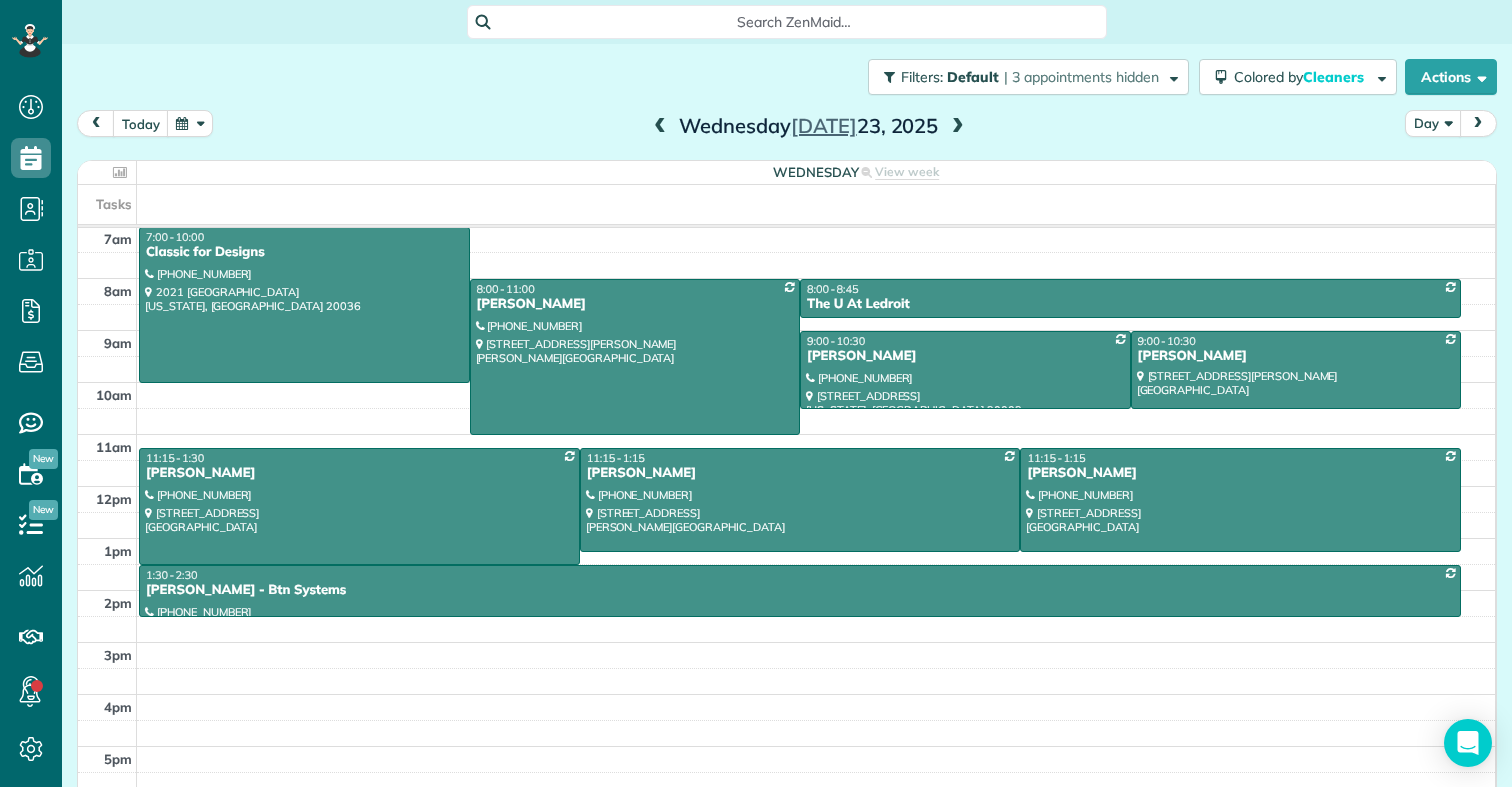 click on "Day" at bounding box center (1433, 123) 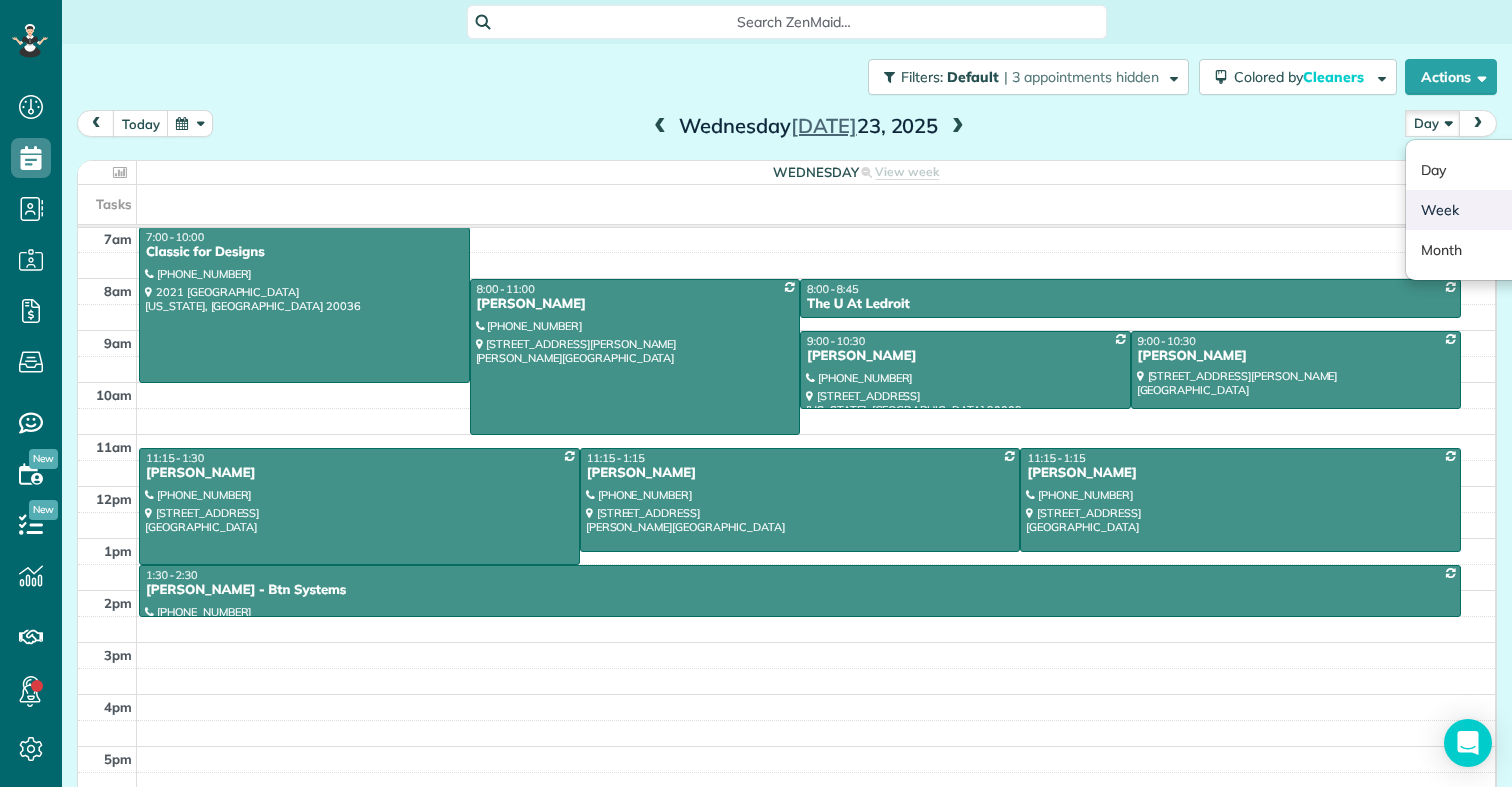 click on "Week" at bounding box center [1485, 210] 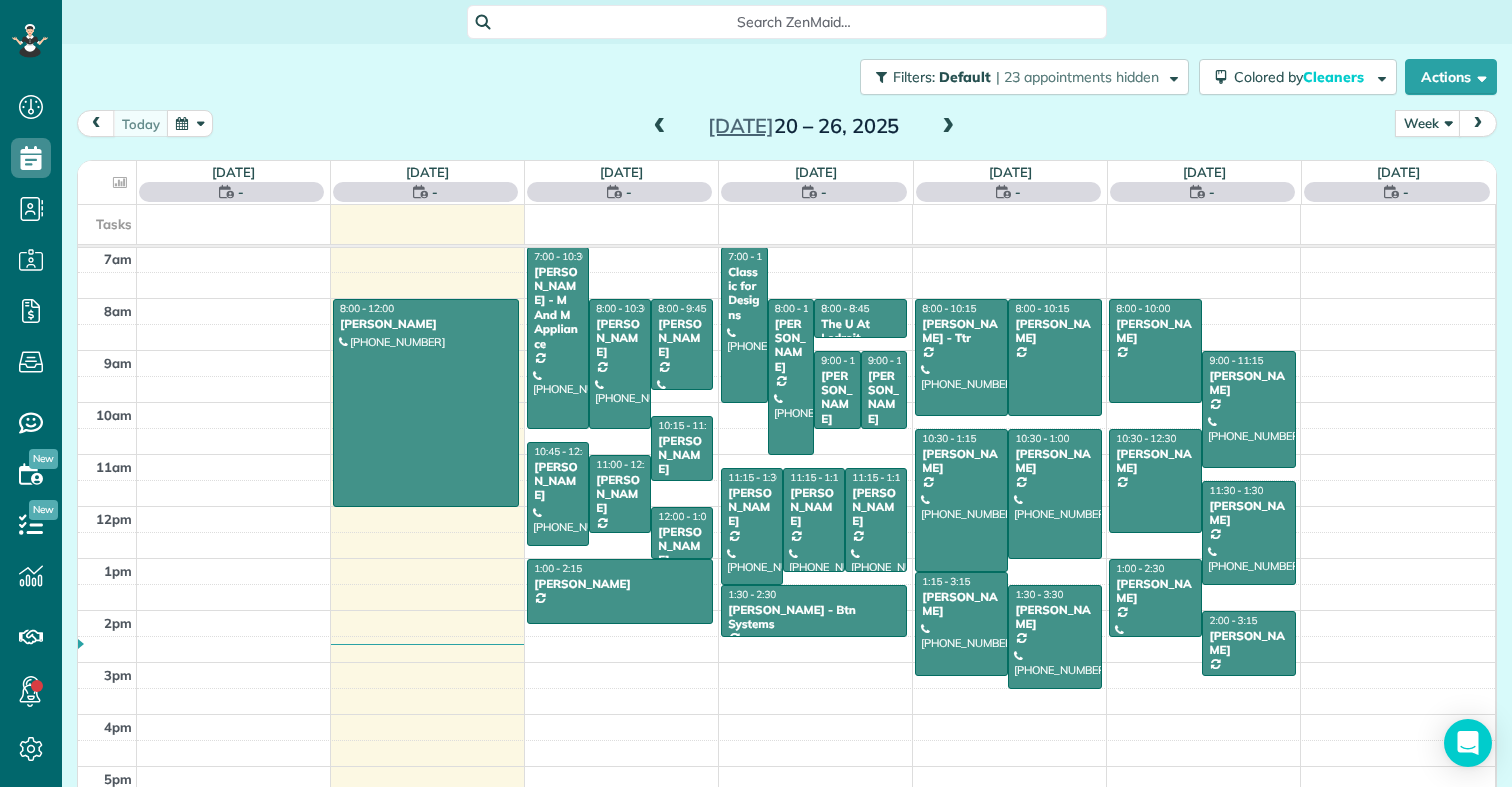 scroll, scrollTop: 365, scrollLeft: 0, axis: vertical 